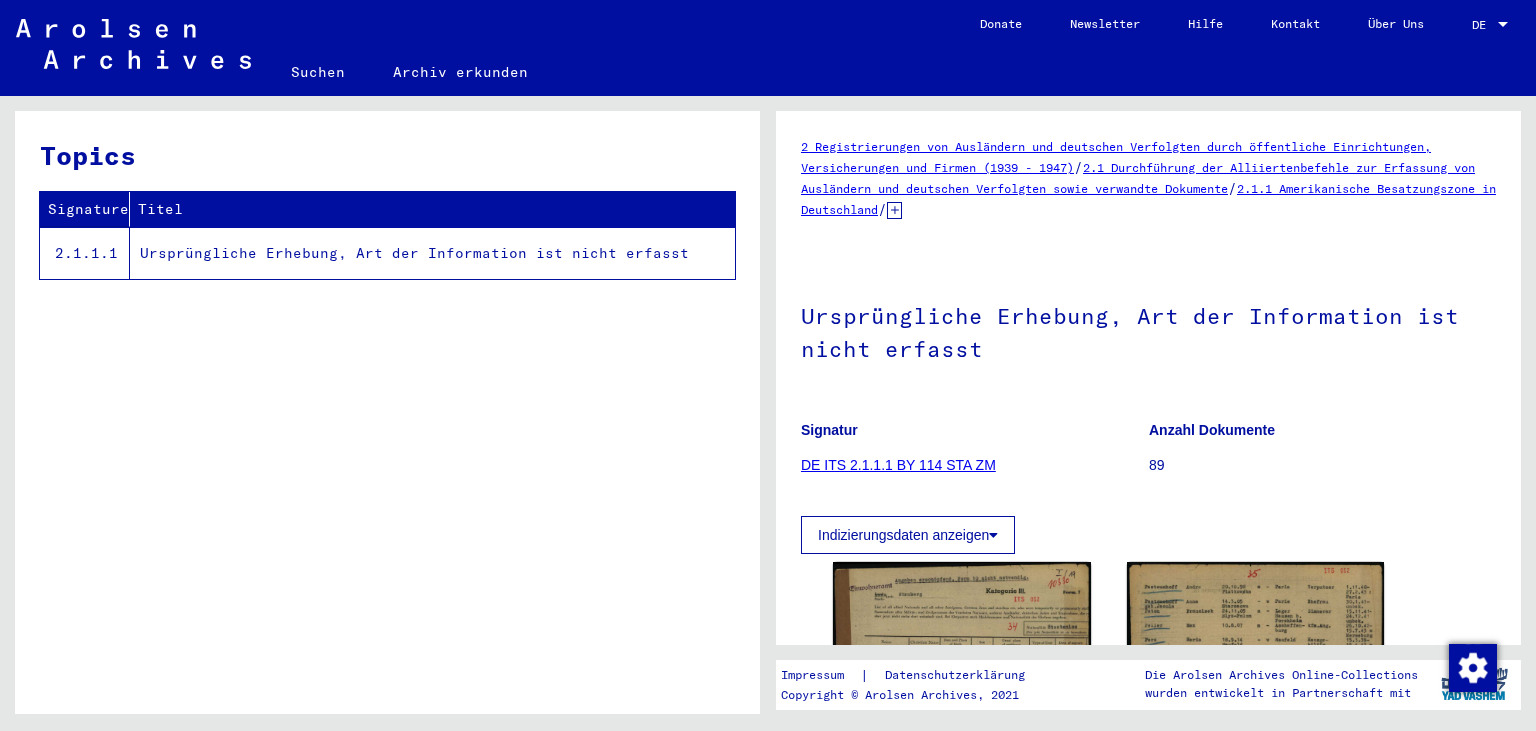 scroll, scrollTop: 0, scrollLeft: 0, axis: both 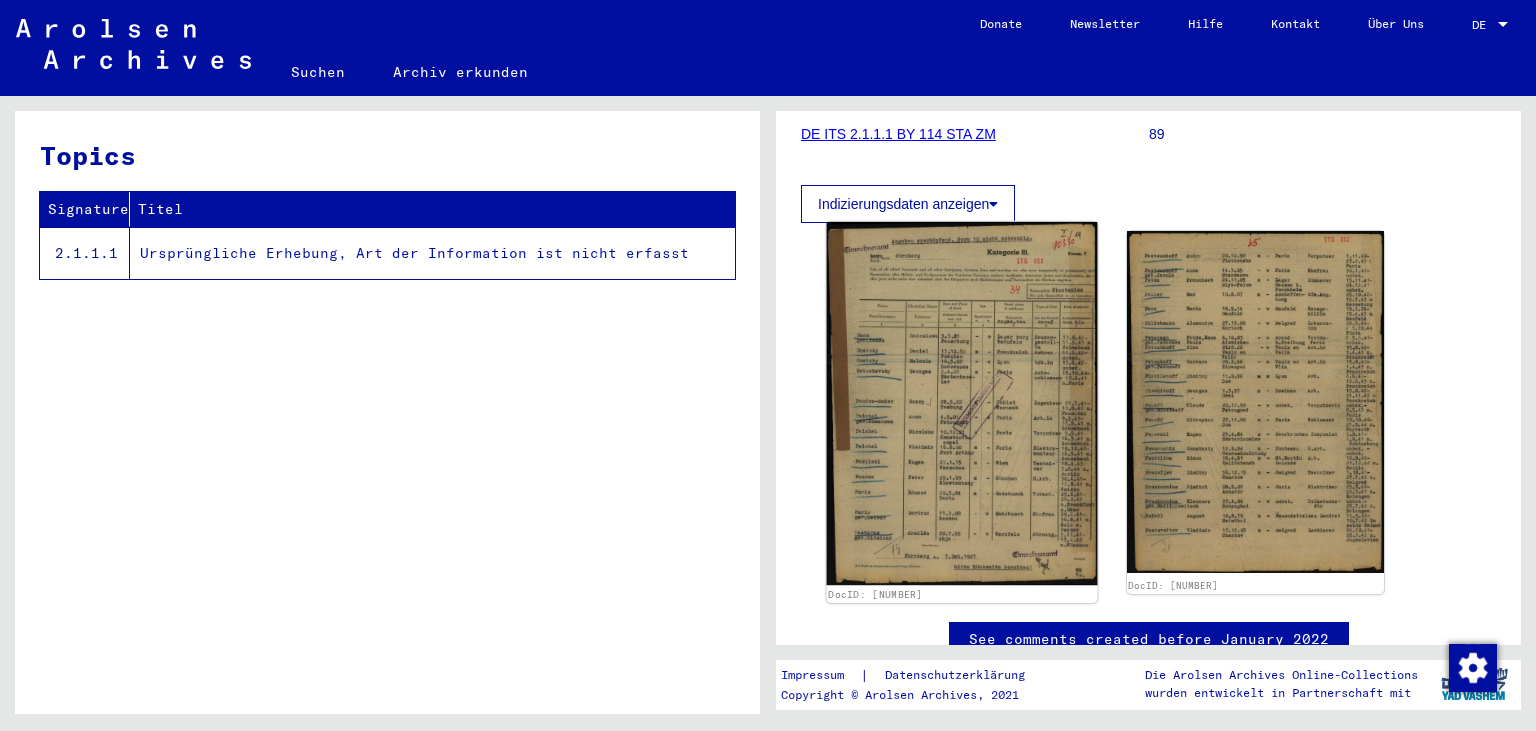 click 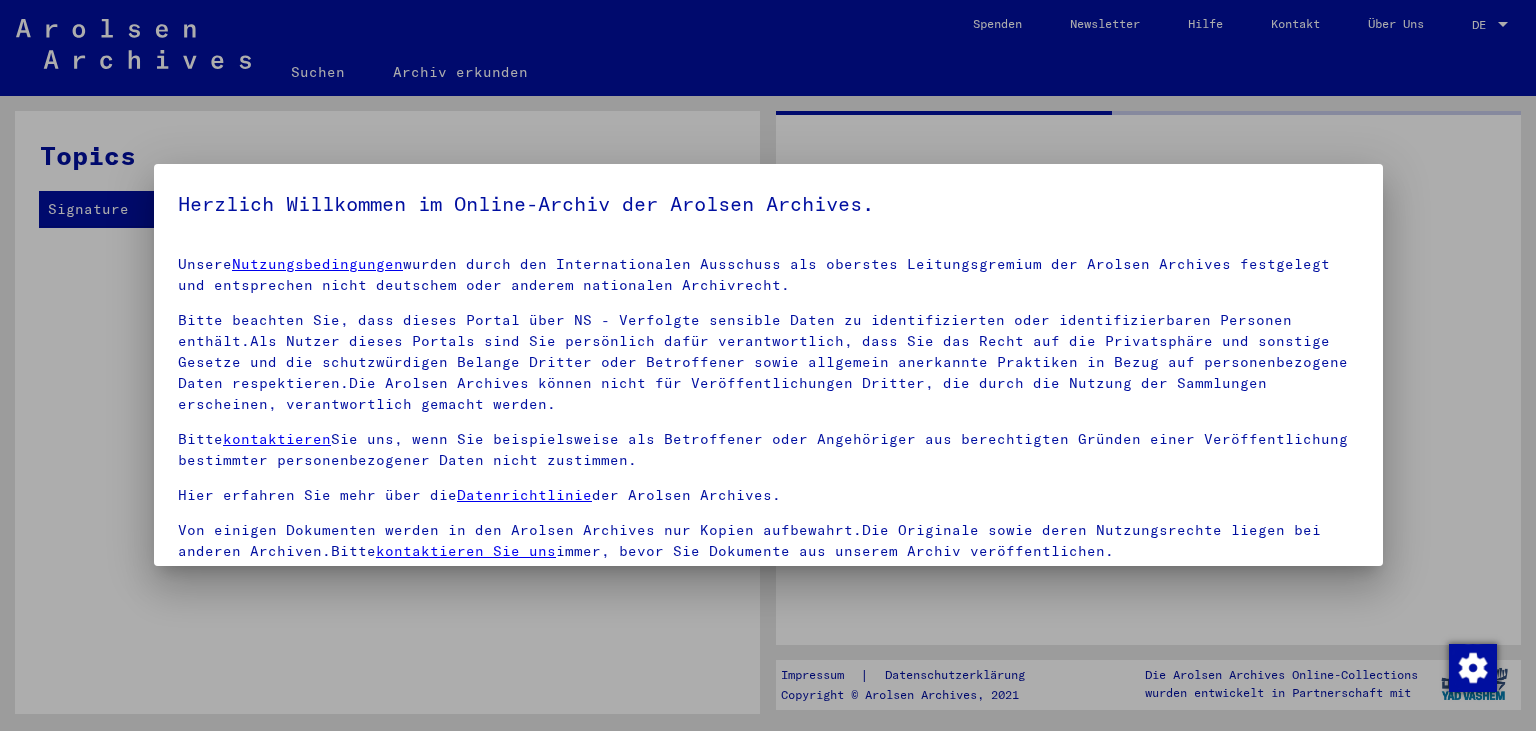 click on "Herzlich Willkommen im Online-Archiv der Arolsen Archives.  Unsere  Nutzungsbedingungen  wurden durch den Internationalen Ausschuss als oberstes Leitungsgremium der Arolsen Archives festgelegt und entsprechen nicht deutschem oder anderem nationalen Archivrecht. Bitte beachten Sie, dass dieses Portal über NS - Verfolgte sensible Daten zu identifizierten oder identifizierbaren Personen enthält.Als Nutzer dieses Portals sind Sie persönlich dafür verantwortlich, dass Sie das Recht auf die Privatsphäre und sonstige Gesetze und die schutzwürdigen Belange Dritter oder Betroffener sowie allgemein anerkannte Praktiken in Bezug auf personenbezogene Daten respektieren.Die Arolsen Archives können nicht für Veröffentlichungen Dritter, die durch die Nutzung der Sammlungen erscheinen, verantwortlich gemacht werden. Bitte  kontaktieren  Sie uns, wenn Sie beispielsweise als Betroffener oder Angehöriger aus berechtigten Gründen einer Veröffentlichung bestimmter personenbezogener Daten nicht zustimmen." at bounding box center [768, 365] 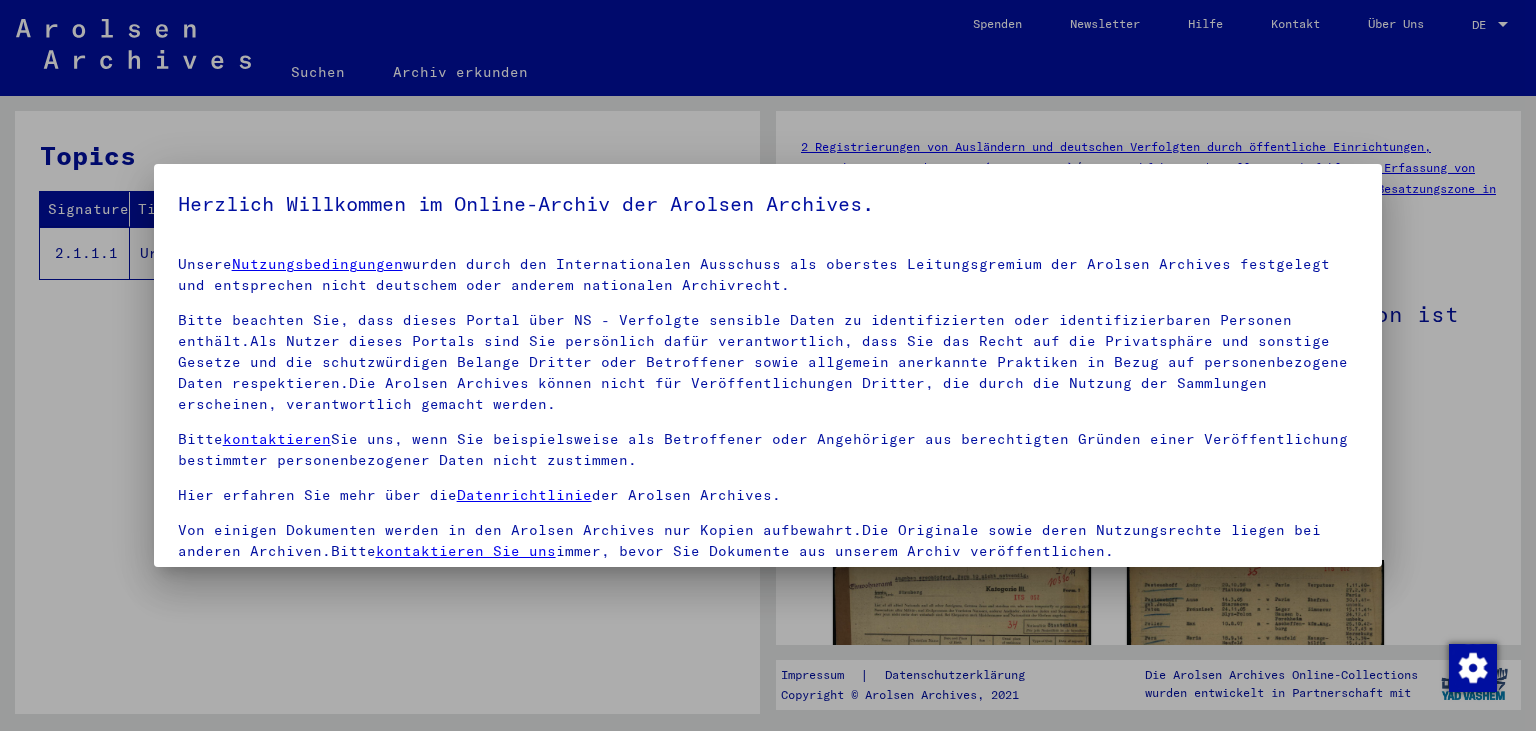 scroll, scrollTop: 4, scrollLeft: 0, axis: vertical 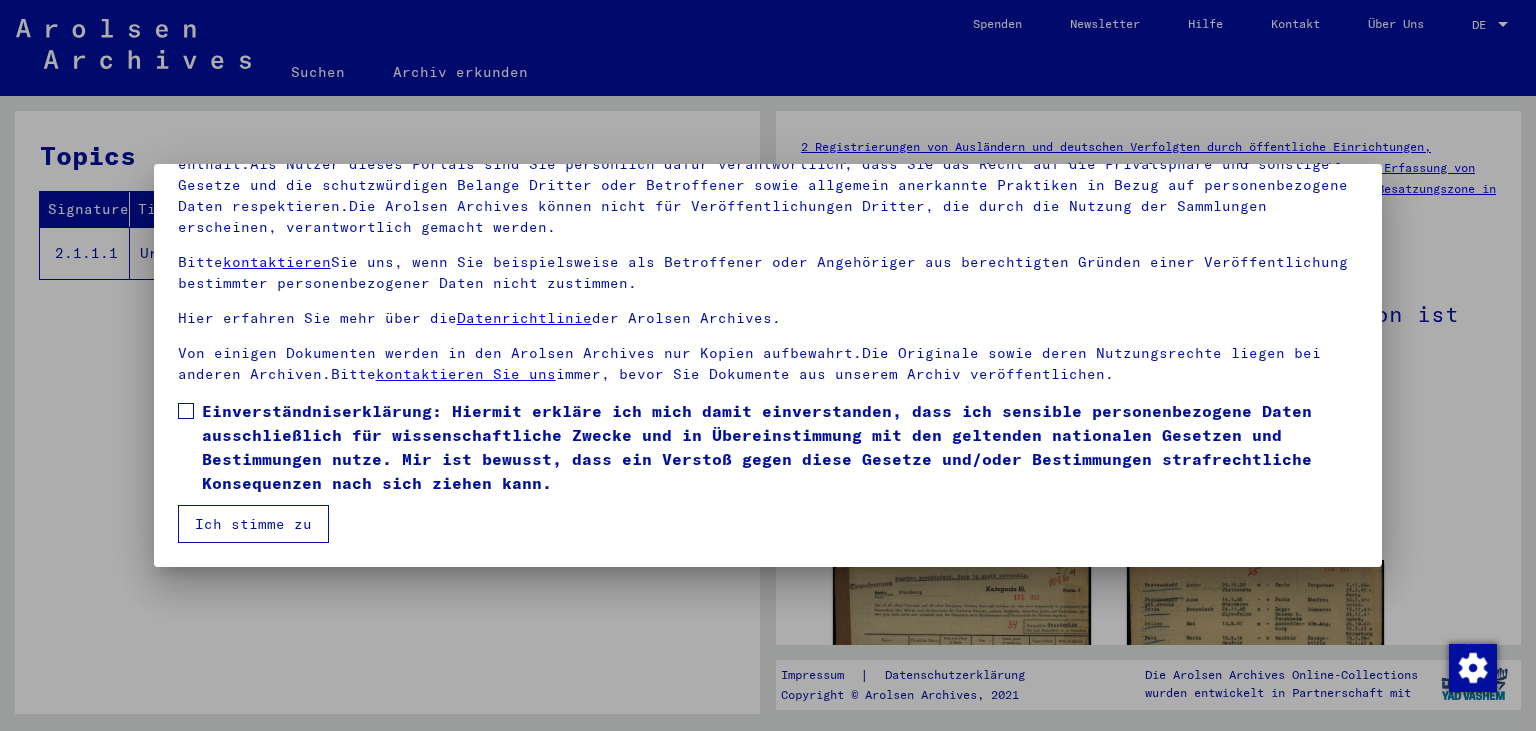 click at bounding box center (186, 411) 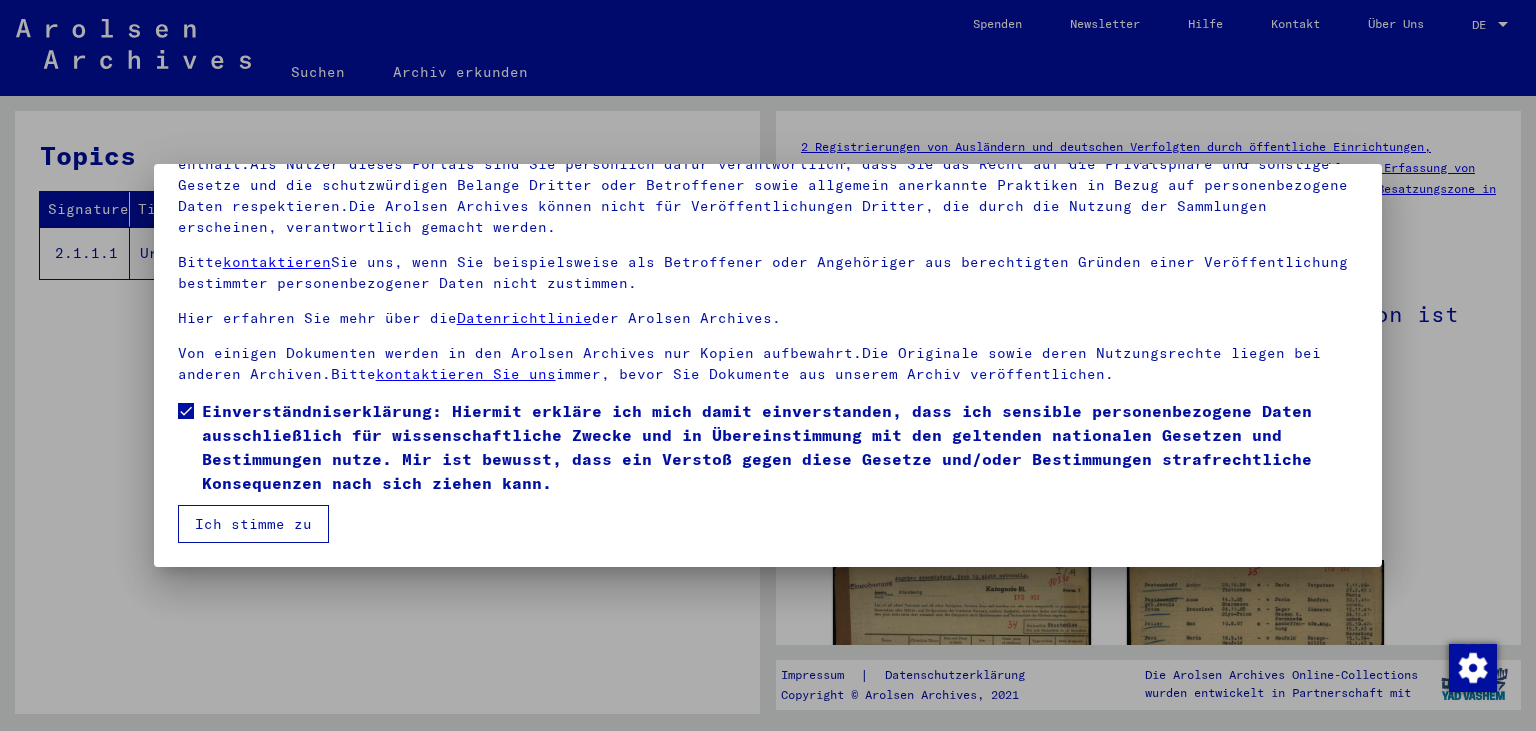 click on "Ich stimme zu" at bounding box center (253, 524) 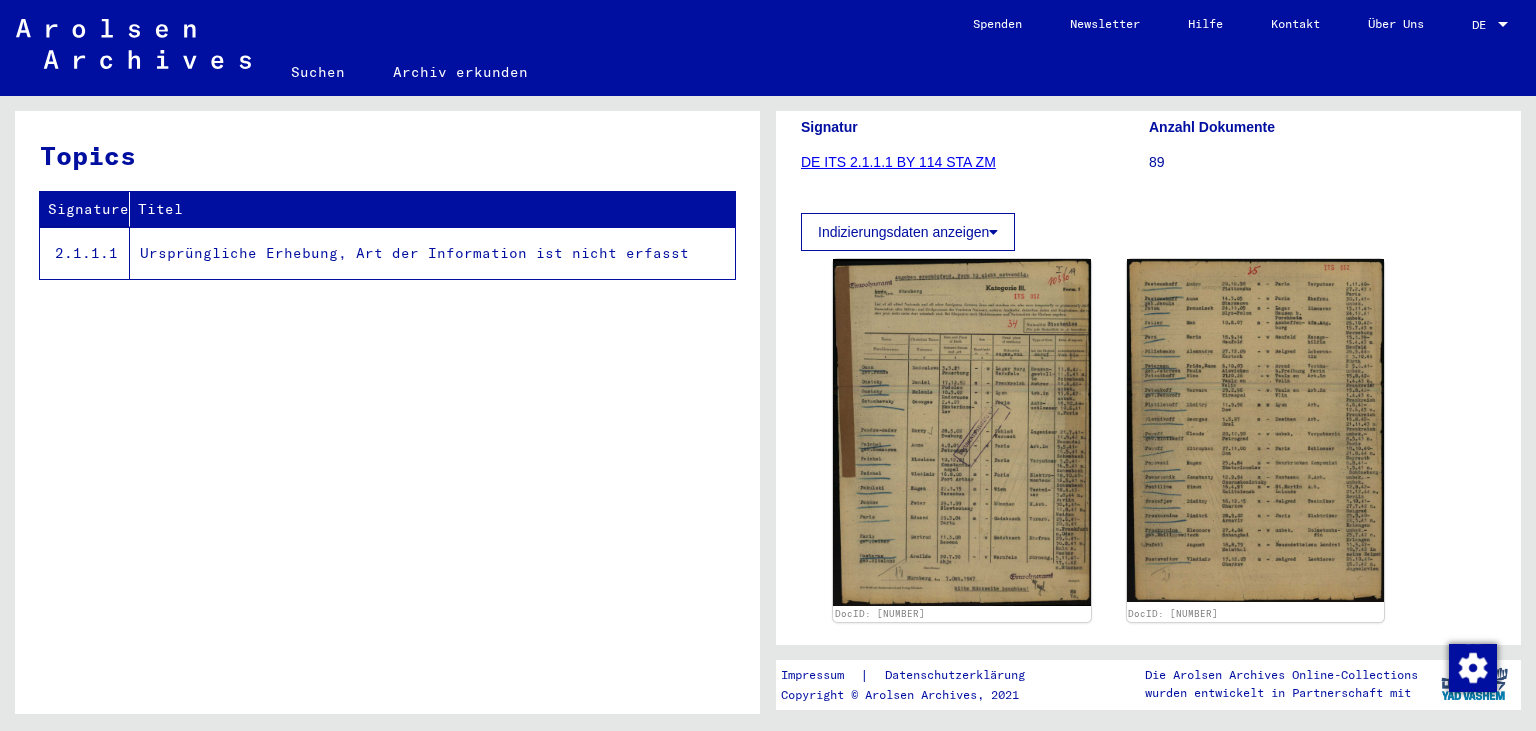scroll, scrollTop: 331, scrollLeft: 0, axis: vertical 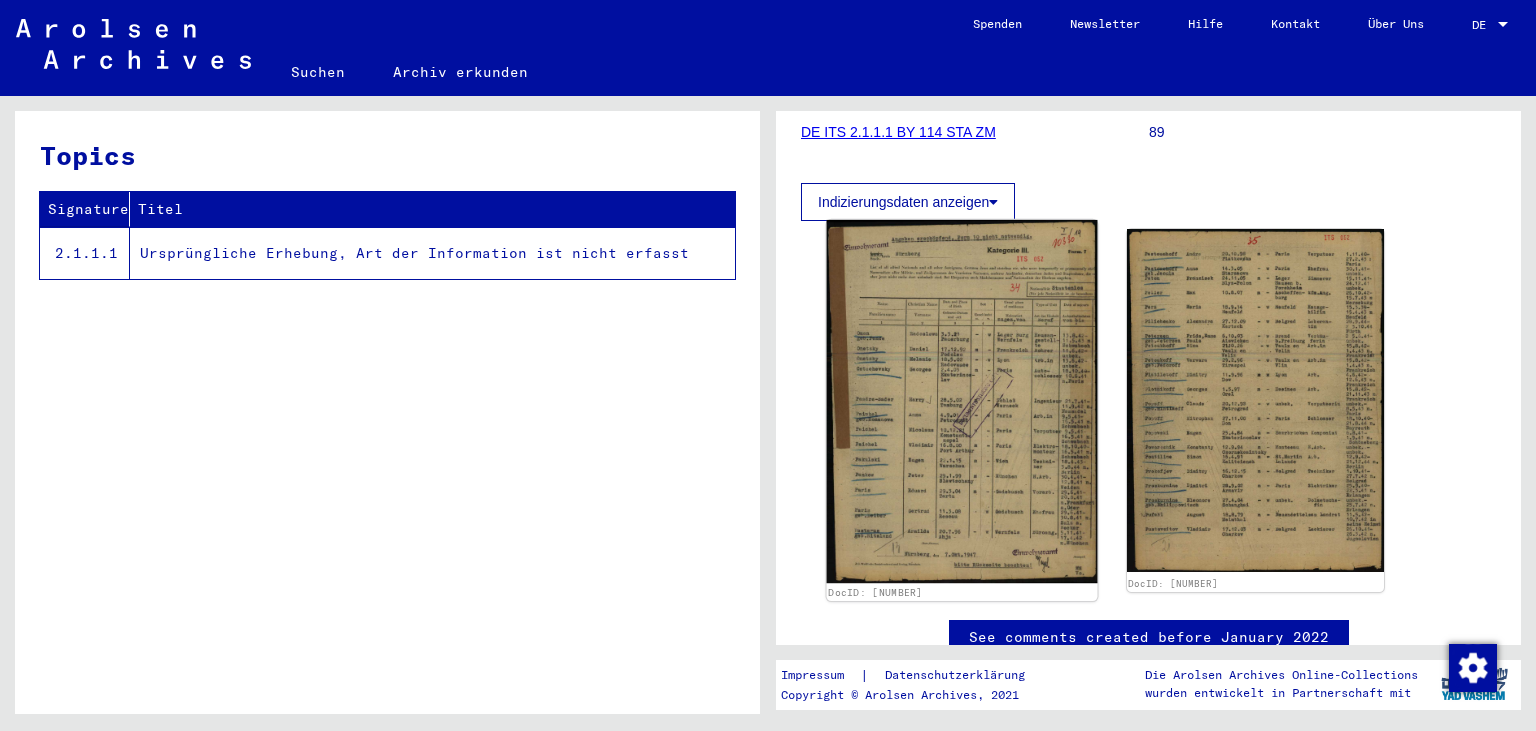 click 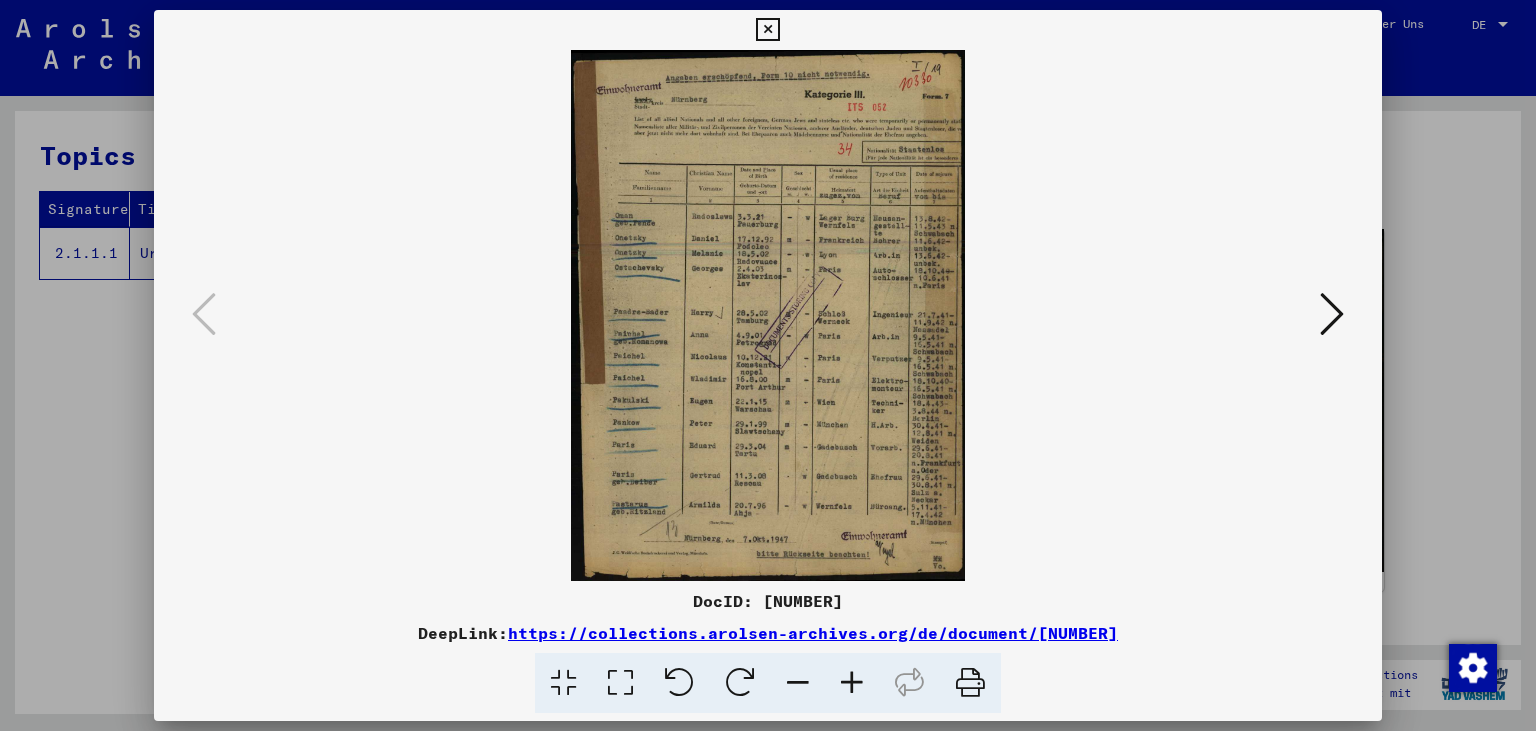 click at bounding box center [852, 683] 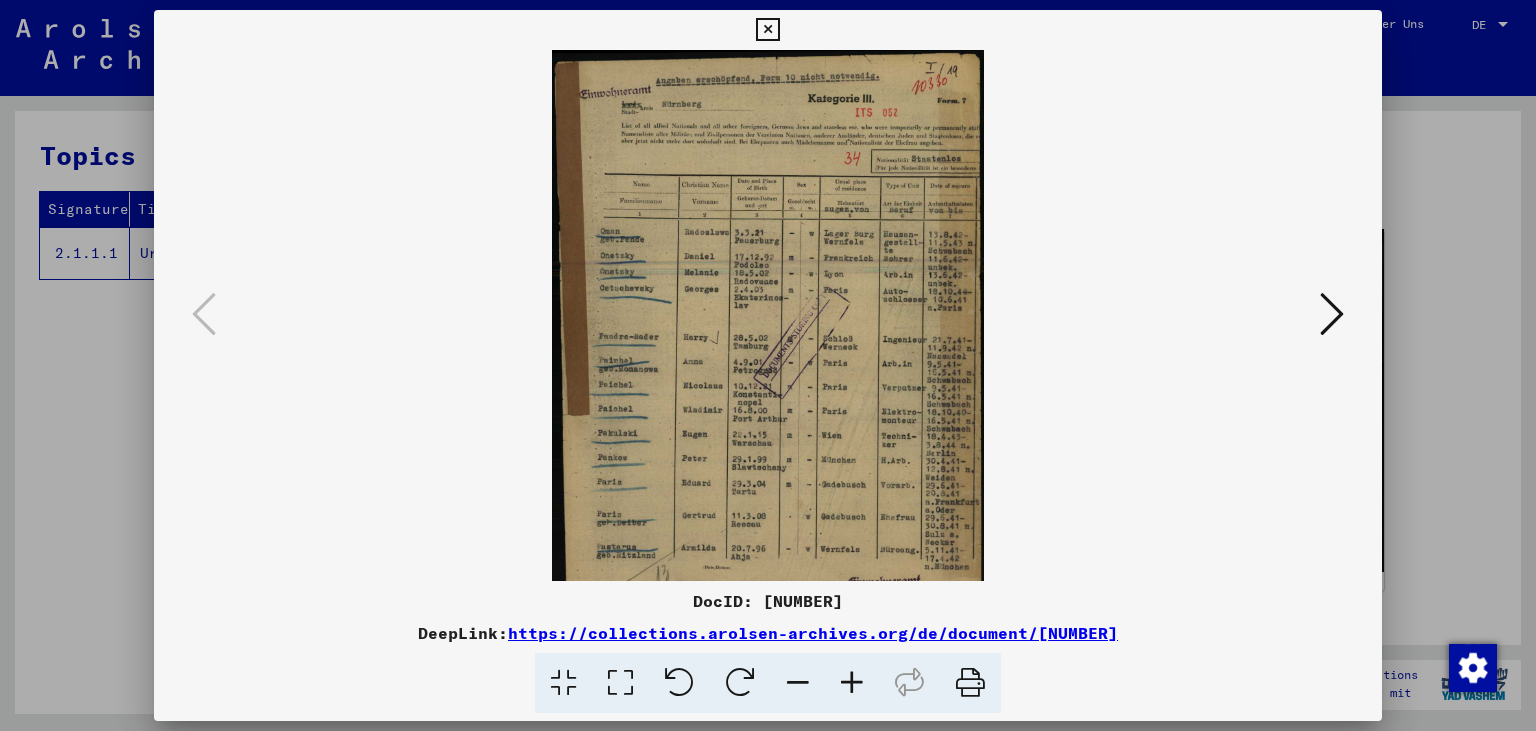 click at bounding box center [852, 683] 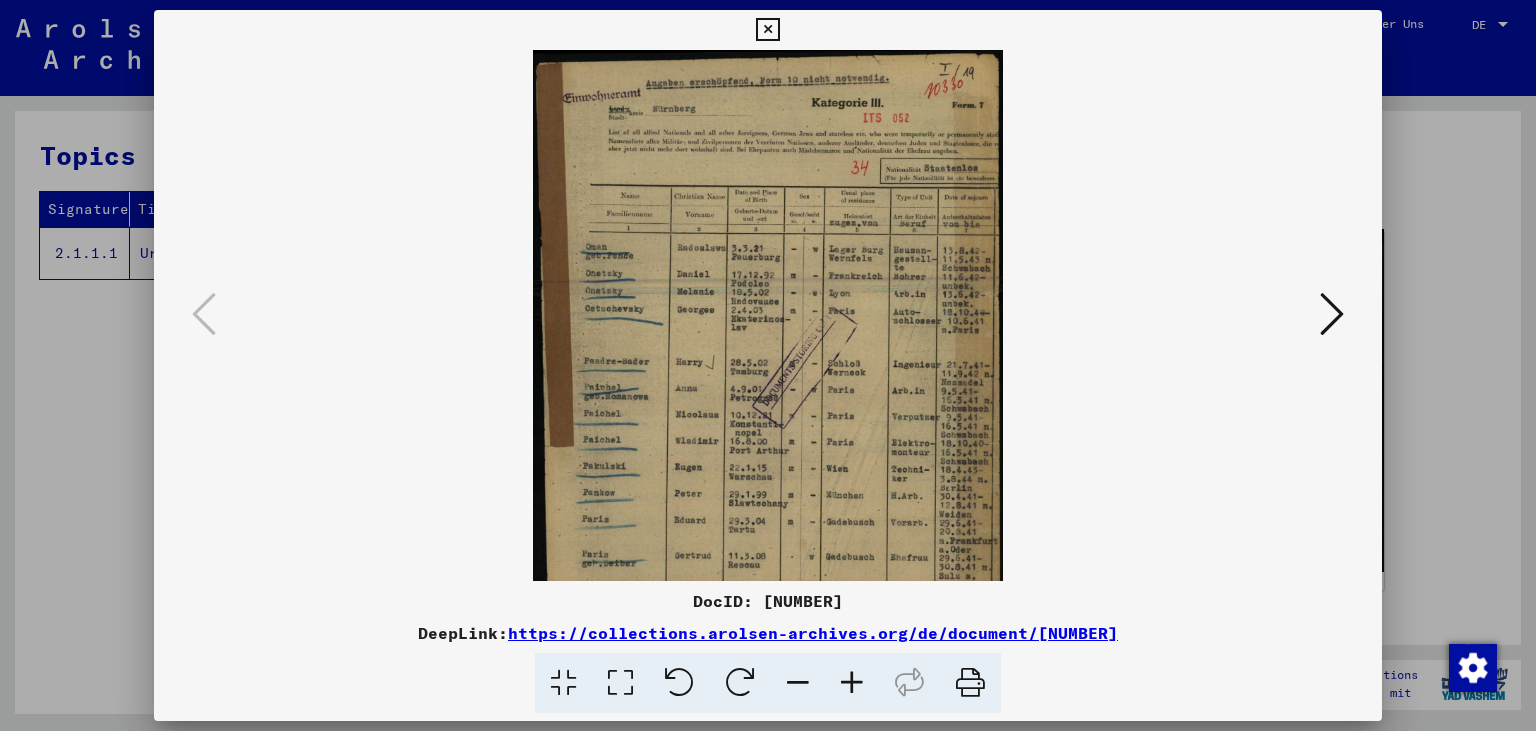 click at bounding box center [852, 683] 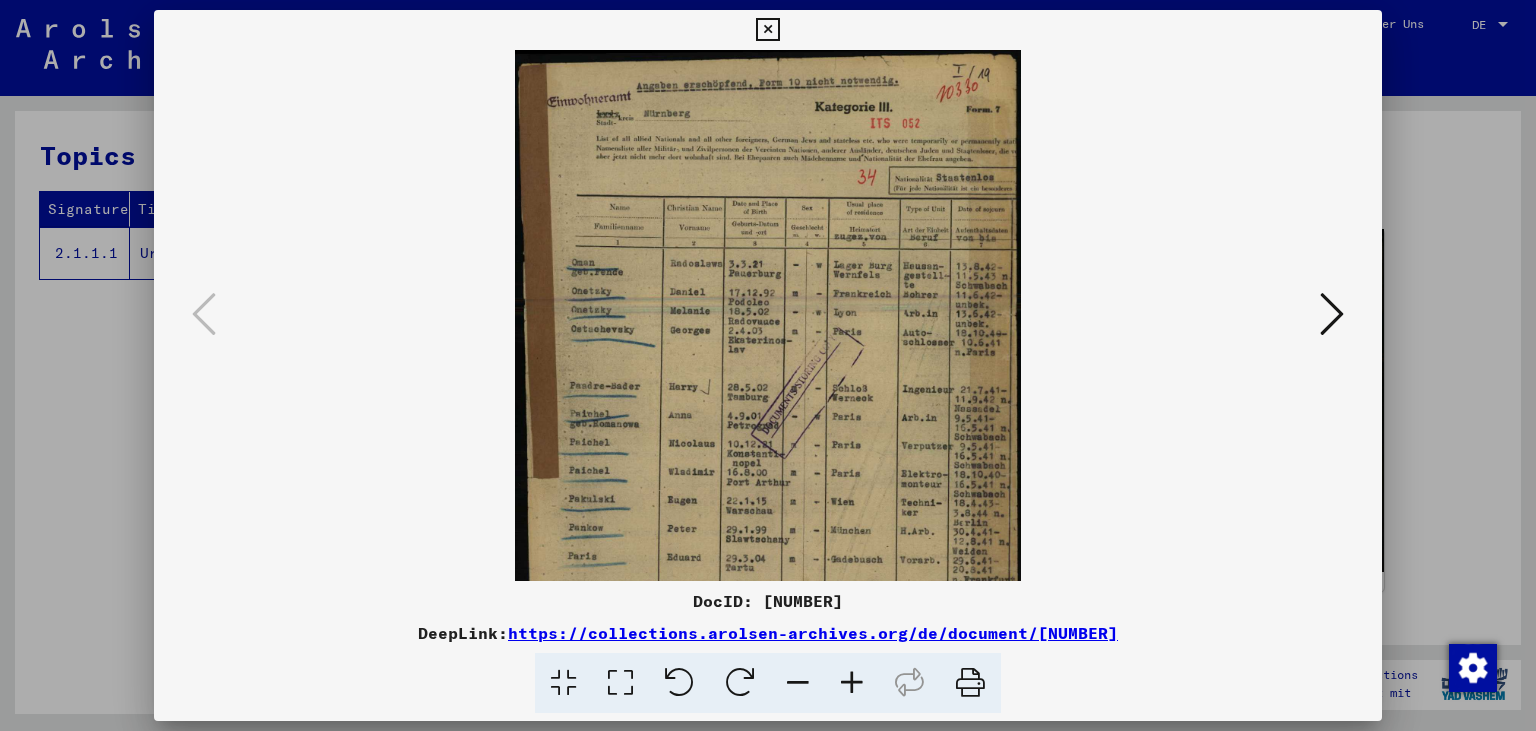 click at bounding box center (852, 683) 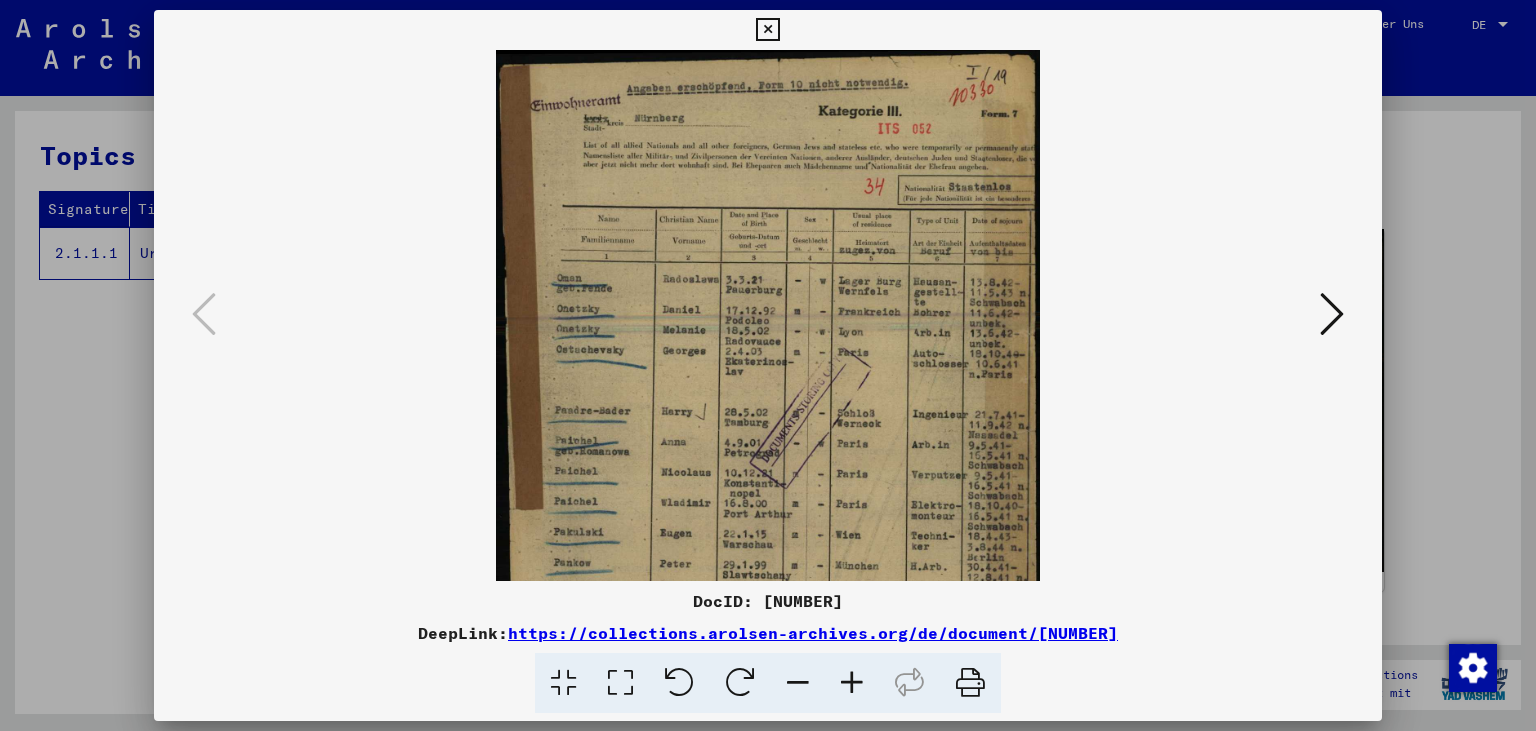 click at bounding box center (852, 683) 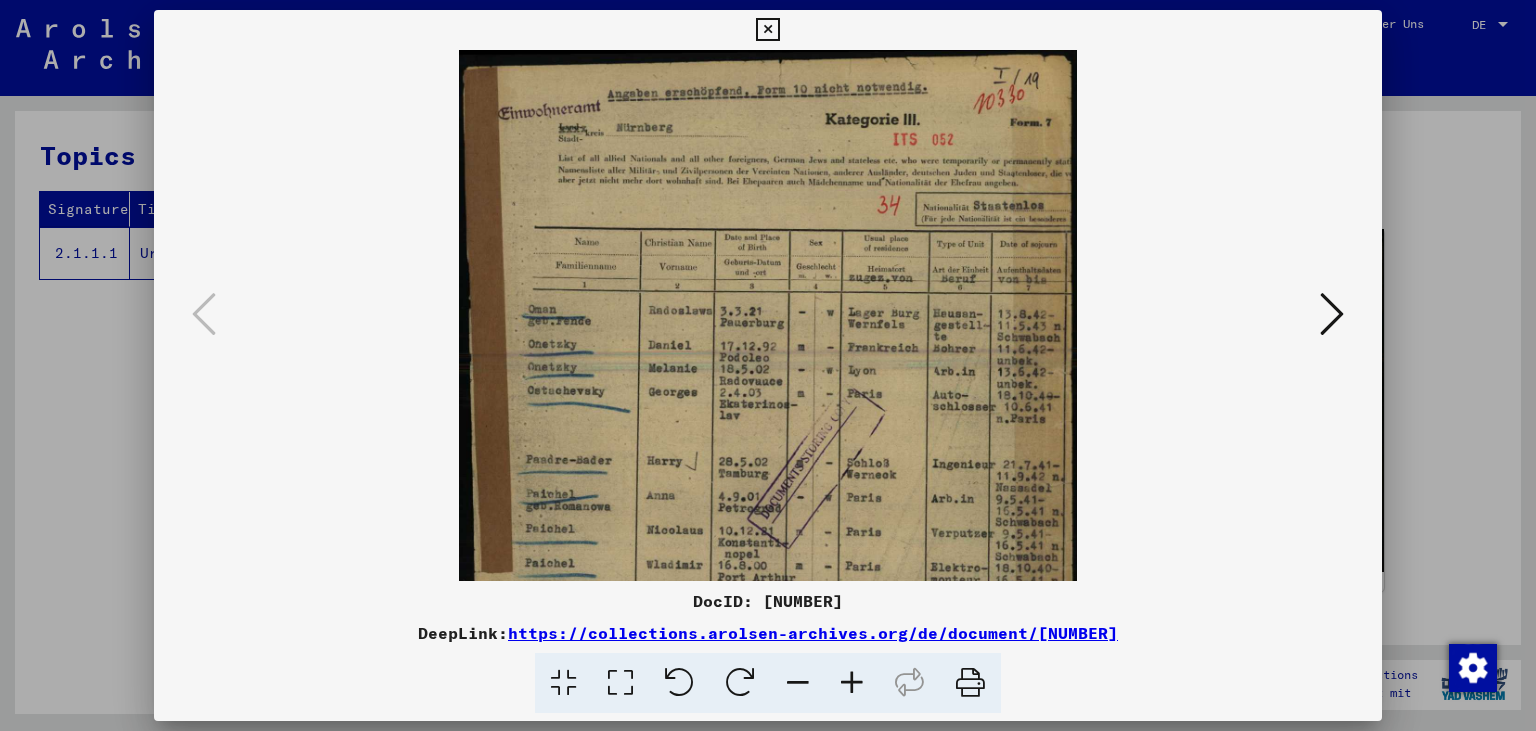 click at bounding box center (852, 683) 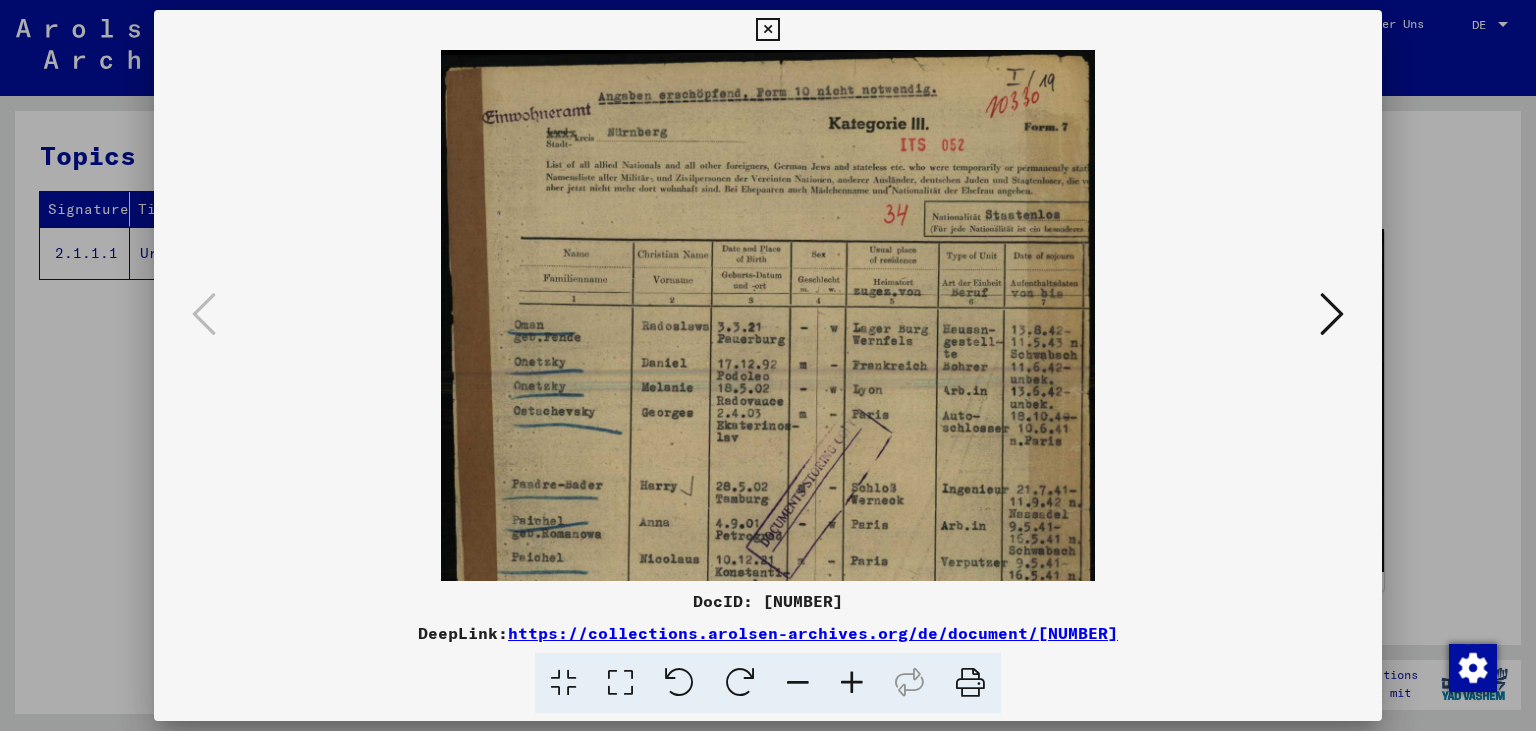 click at bounding box center [852, 683] 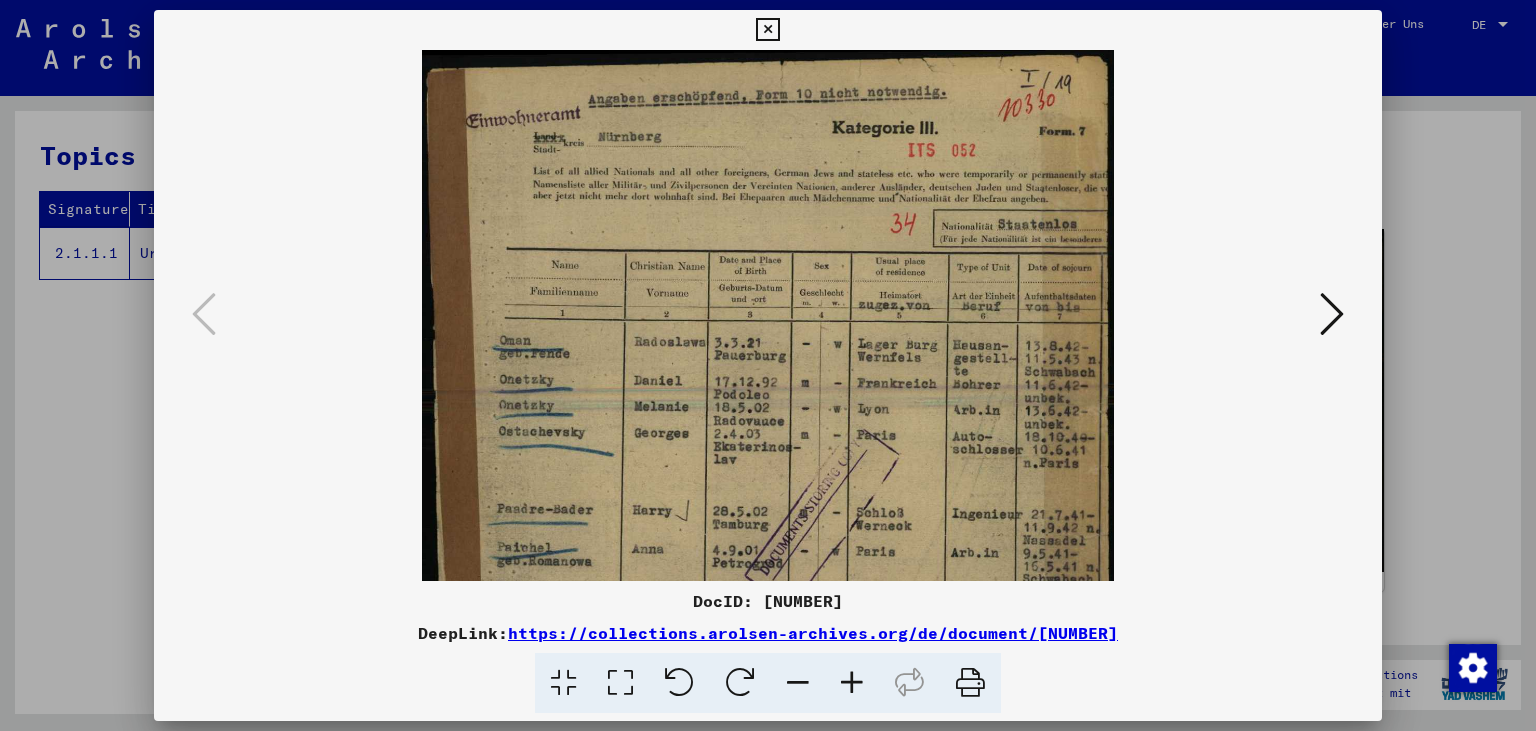 click at bounding box center [852, 683] 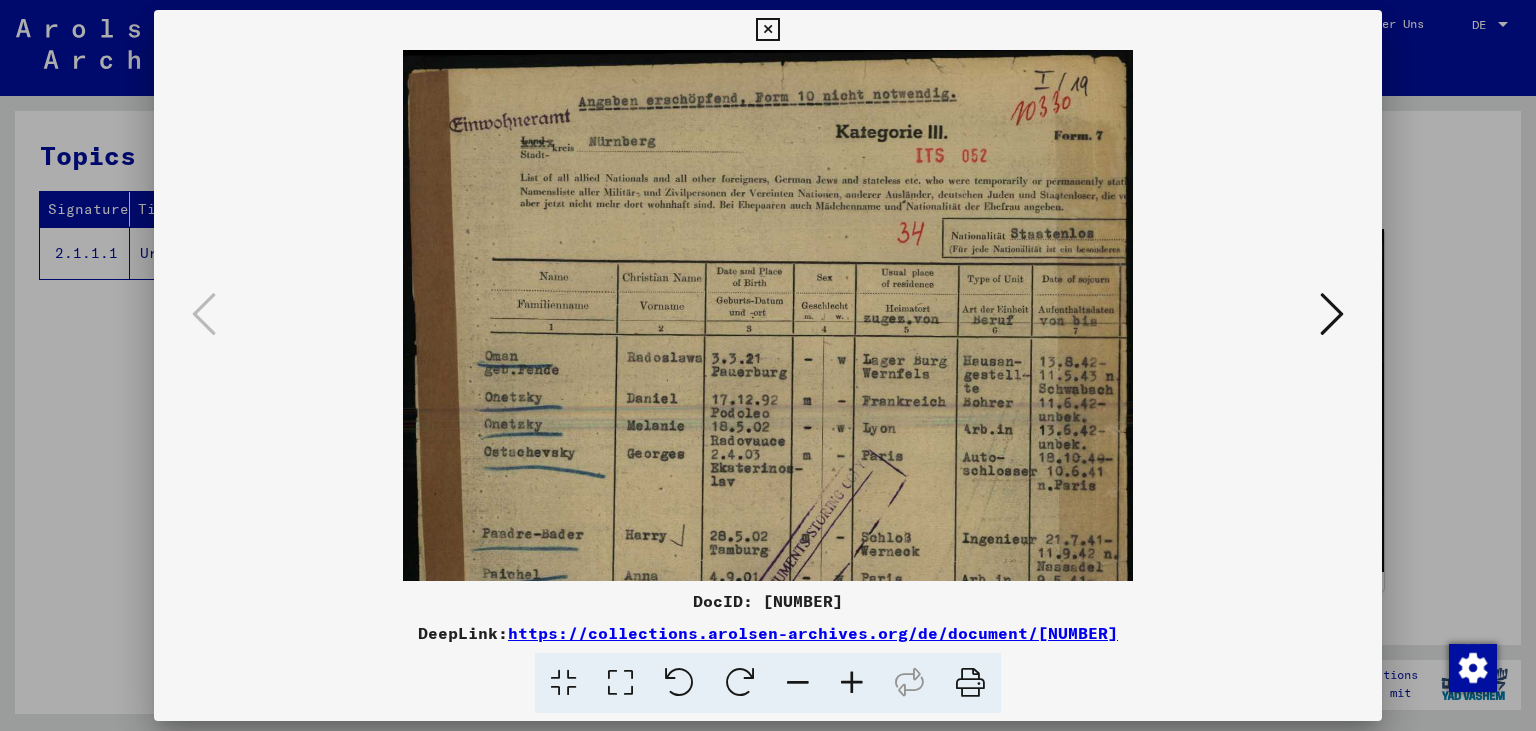 click at bounding box center [852, 683] 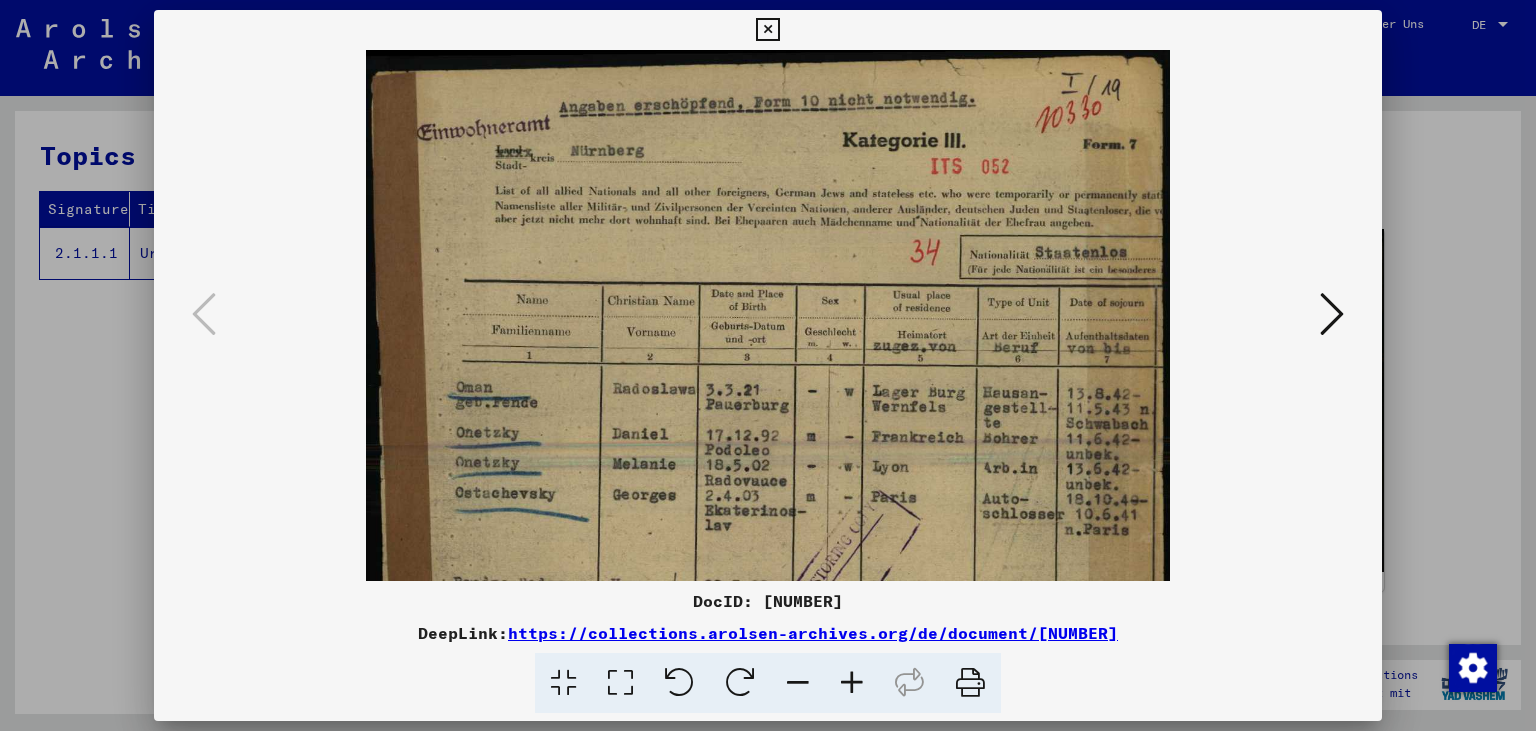 click at bounding box center [852, 683] 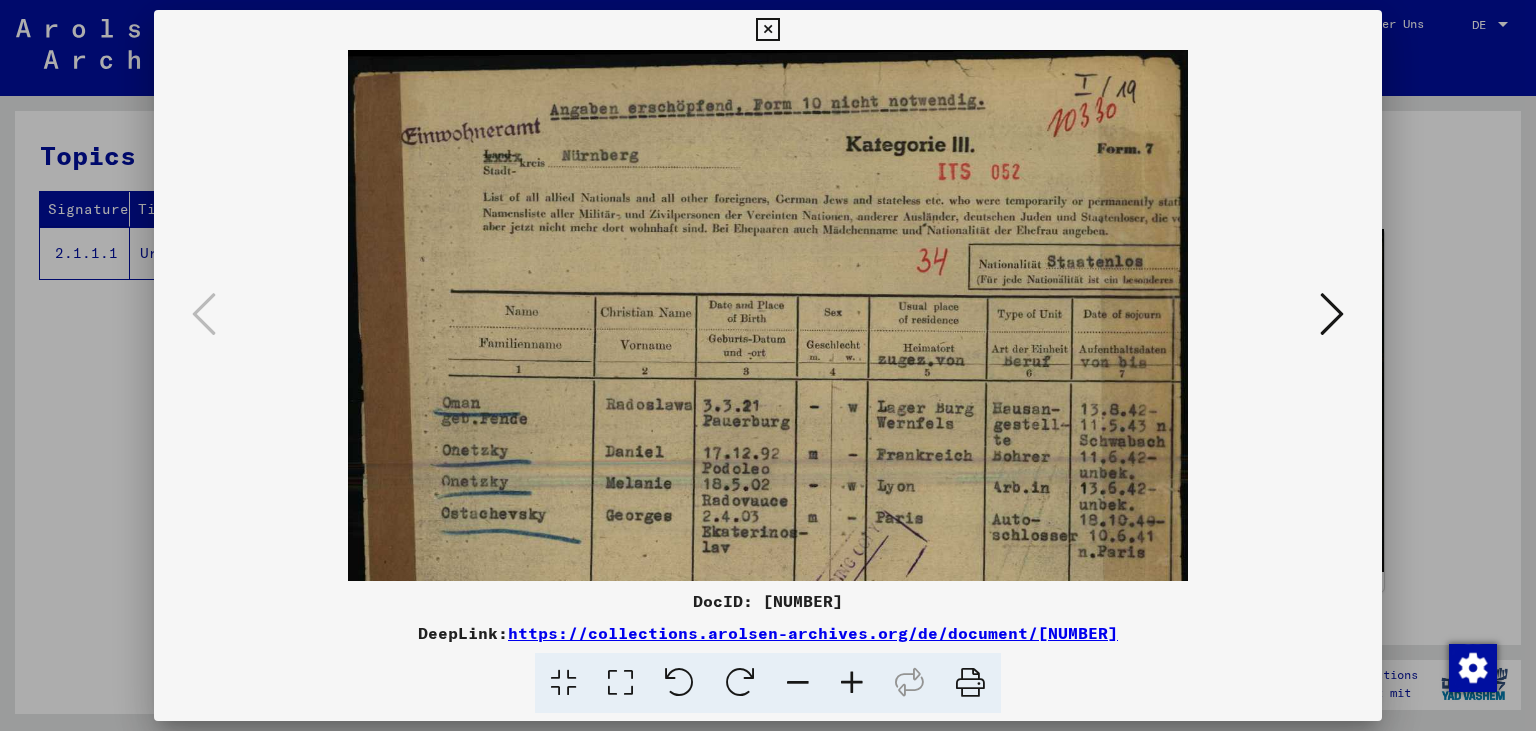 click at bounding box center [852, 683] 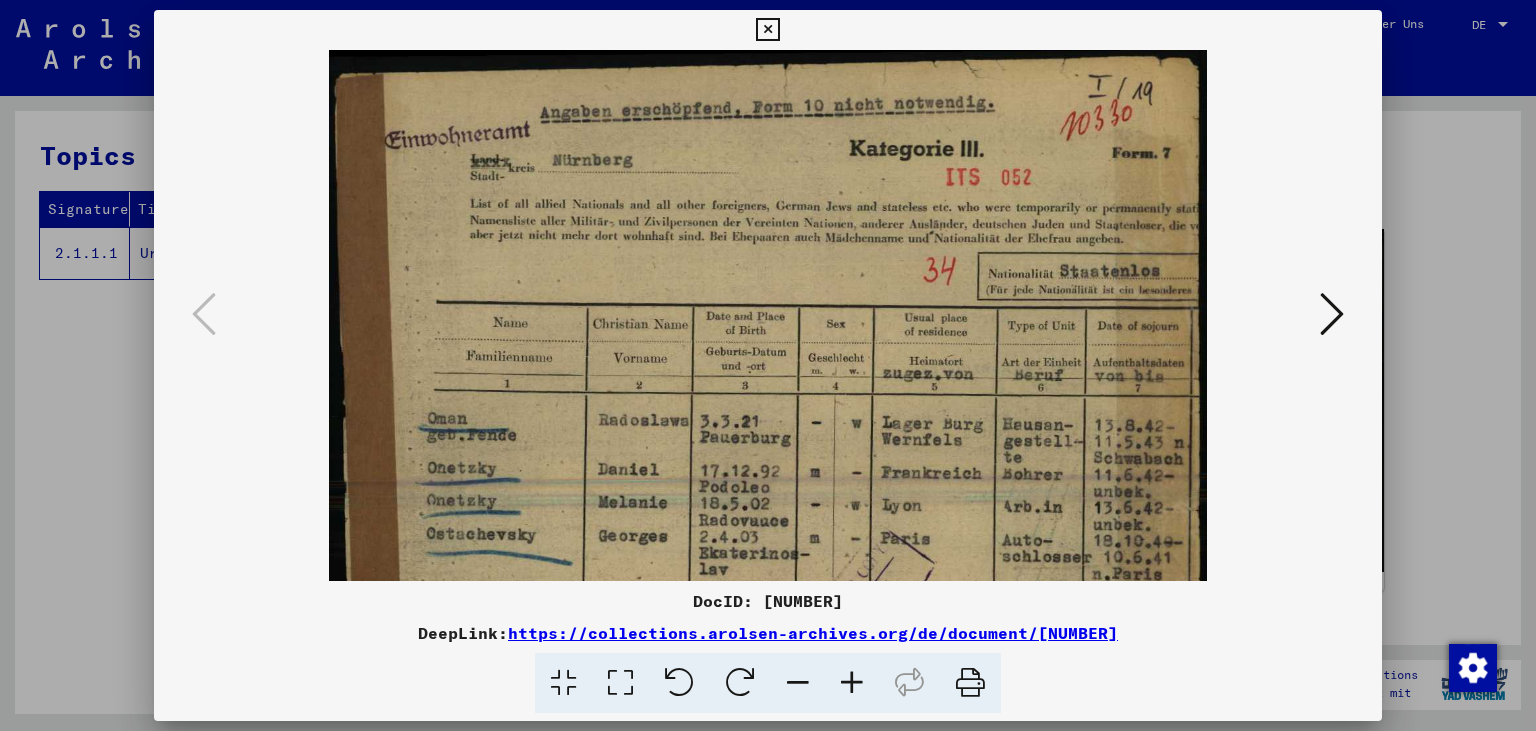 click at bounding box center [852, 683] 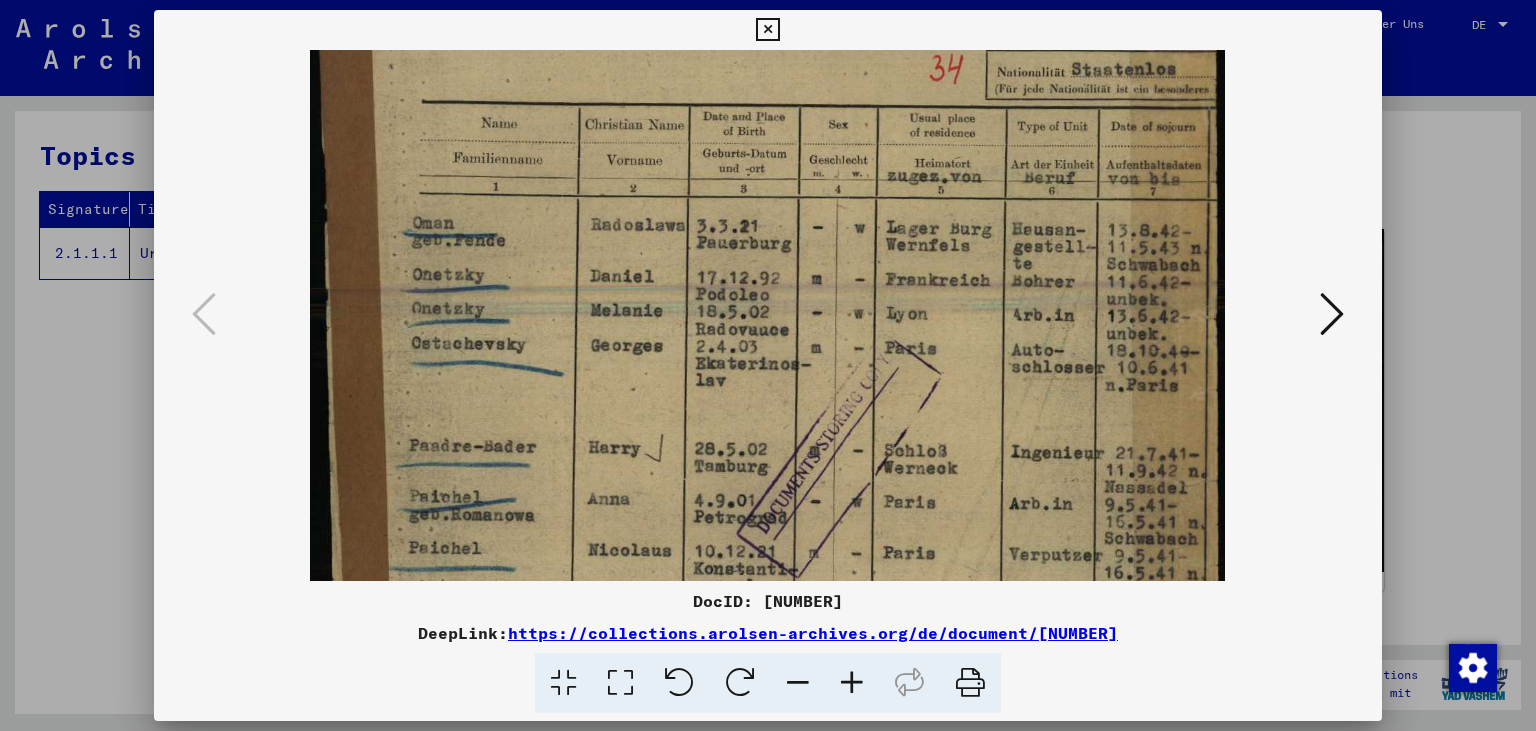 drag, startPoint x: 841, startPoint y: 449, endPoint x: 843, endPoint y: 227, distance: 222.009 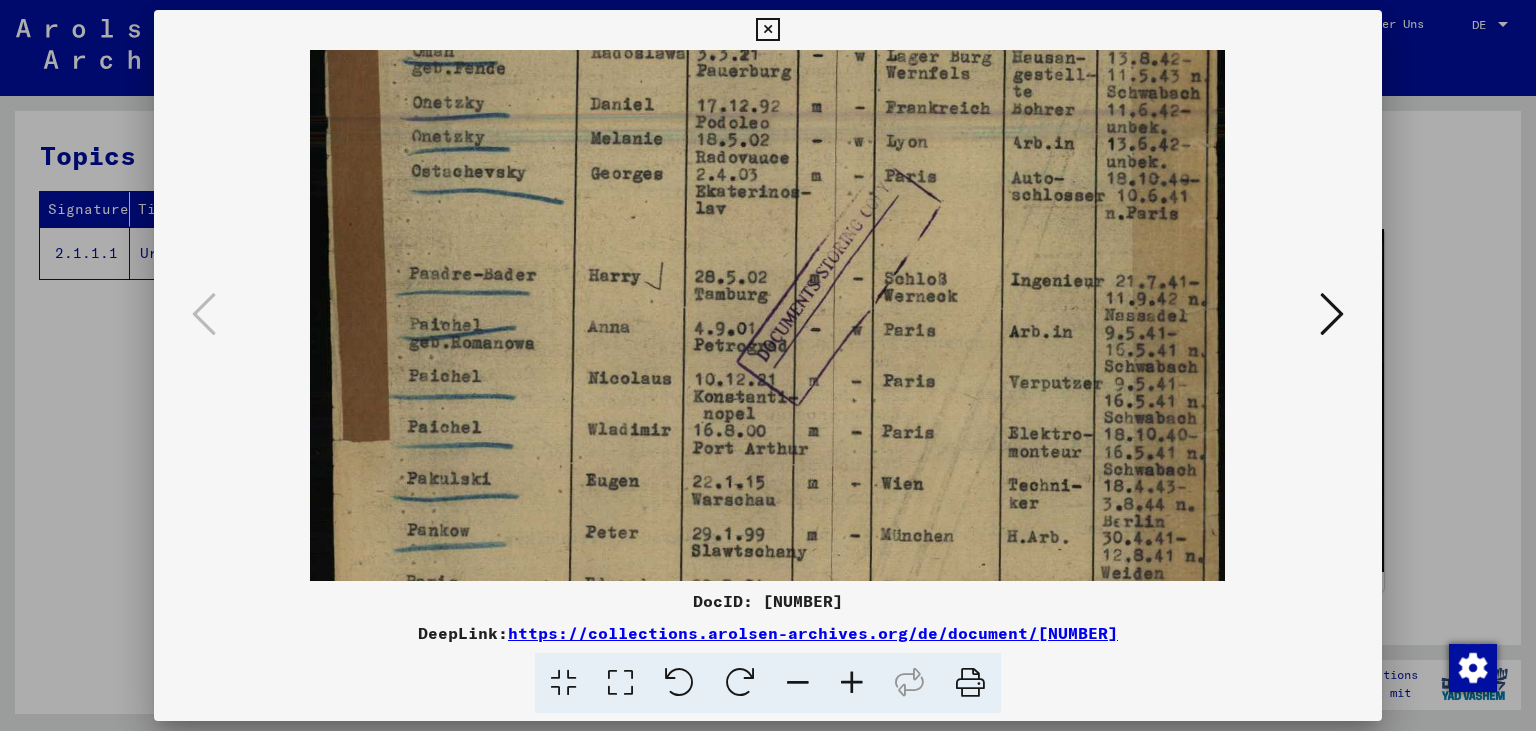 drag, startPoint x: 836, startPoint y: 334, endPoint x: 866, endPoint y: 185, distance: 151.99013 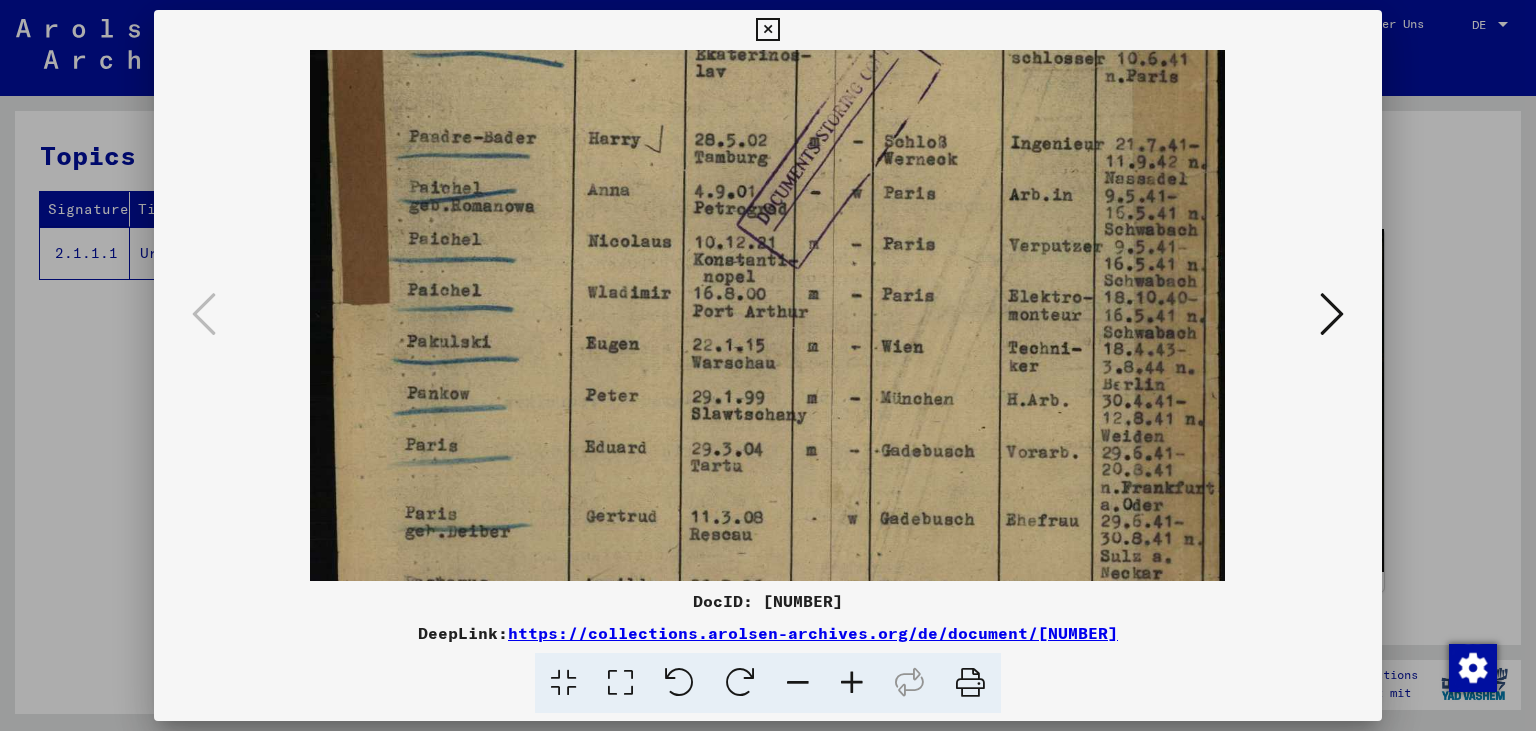 drag, startPoint x: 874, startPoint y: 372, endPoint x: 886, endPoint y: 238, distance: 134.53624 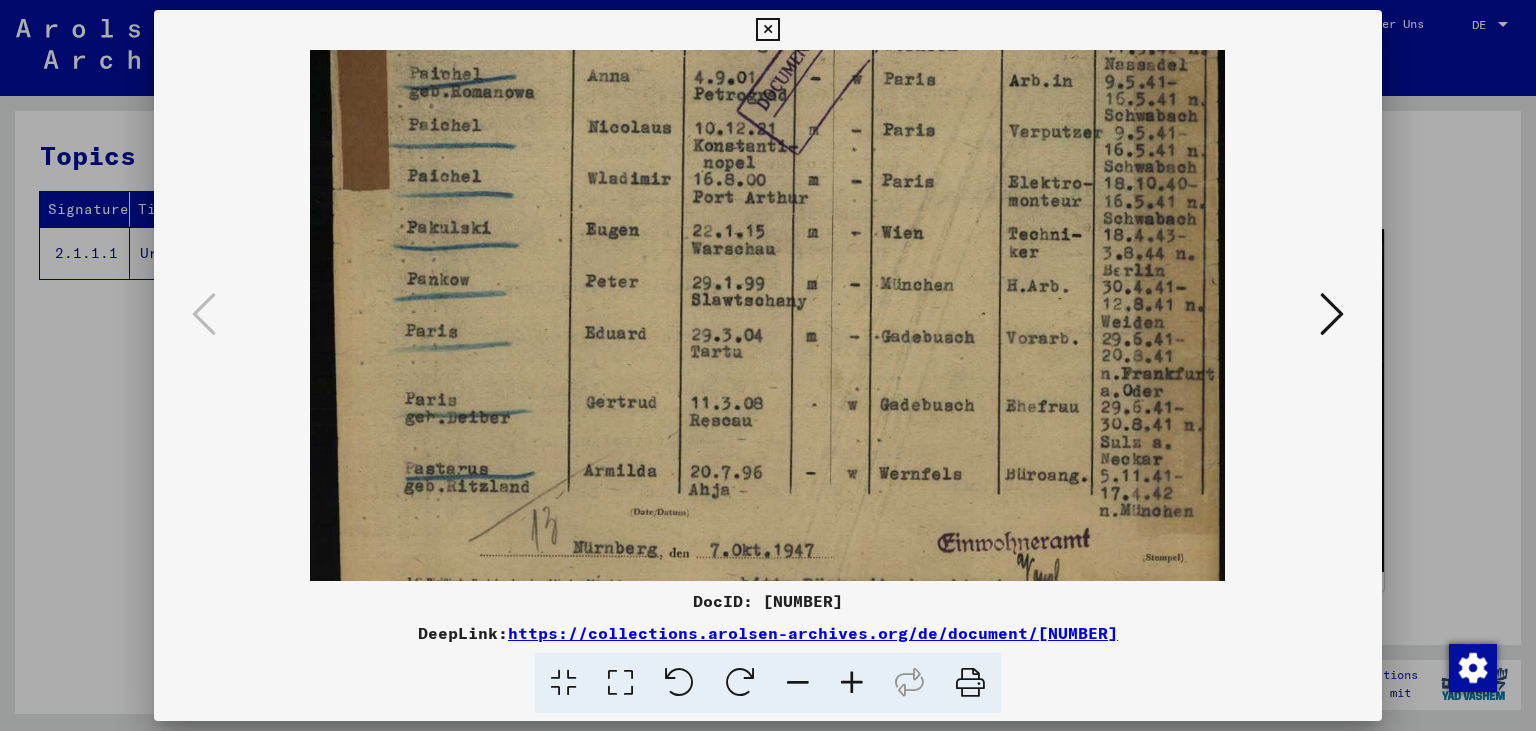 scroll, scrollTop: 635, scrollLeft: 0, axis: vertical 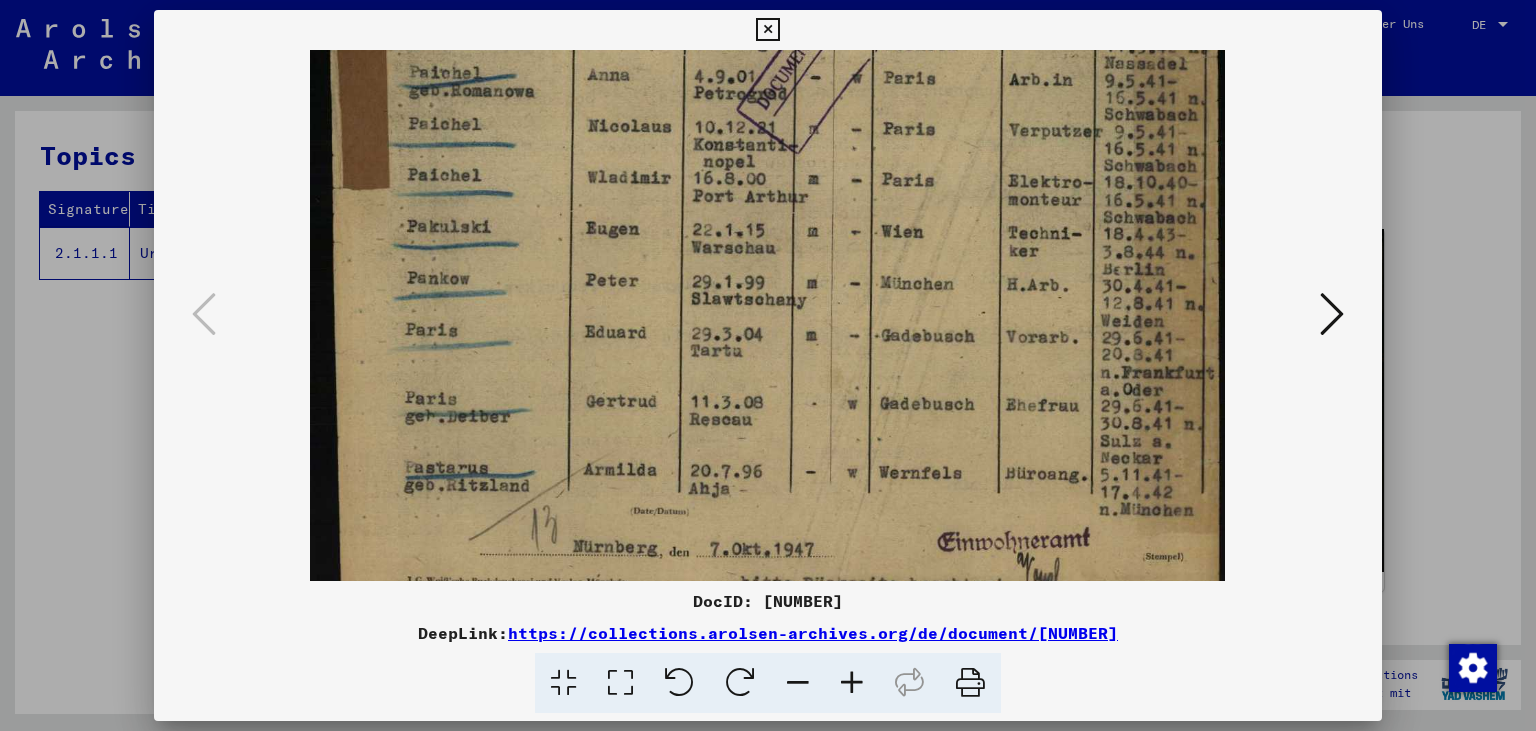 drag, startPoint x: 906, startPoint y: 382, endPoint x: 829, endPoint y: 273, distance: 133.45412 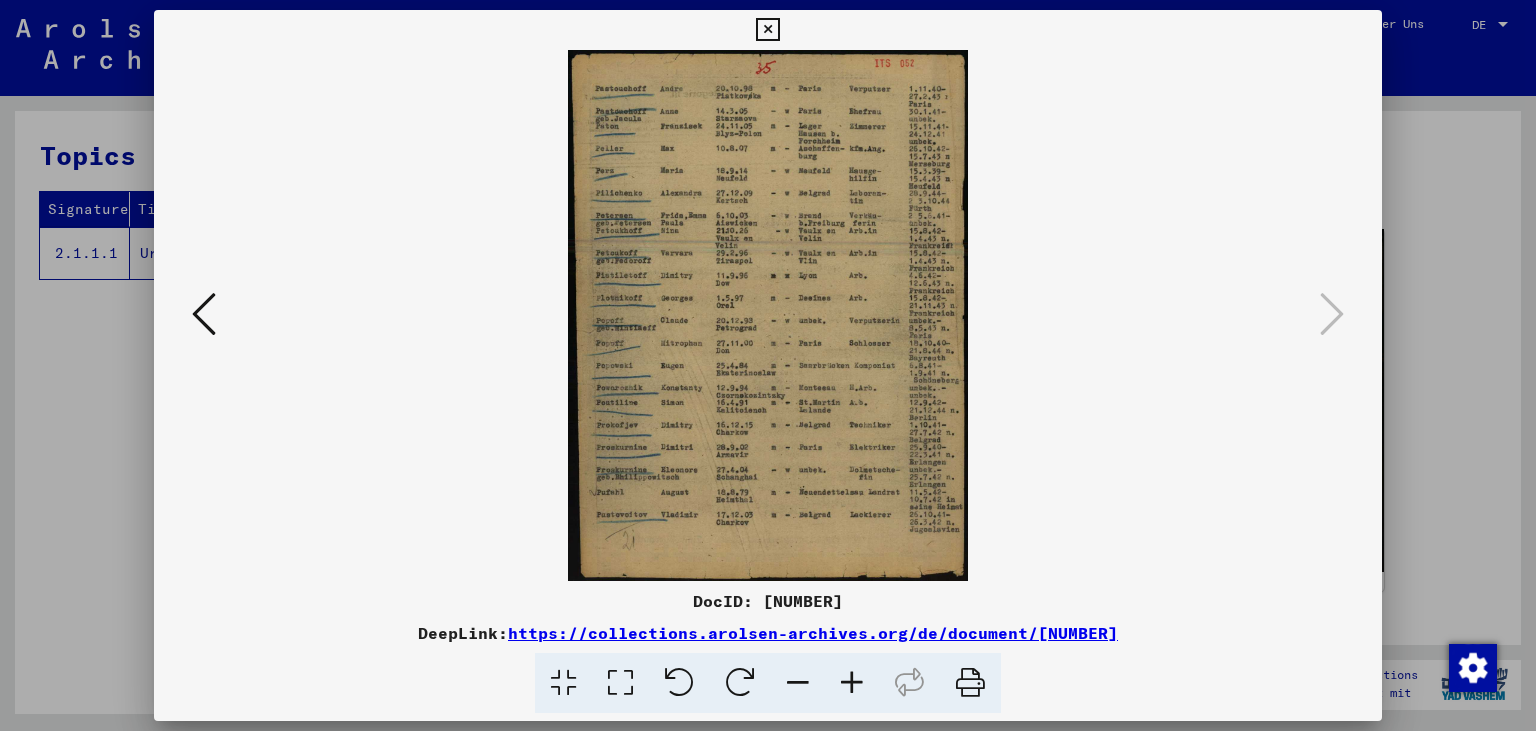 scroll, scrollTop: 0, scrollLeft: 0, axis: both 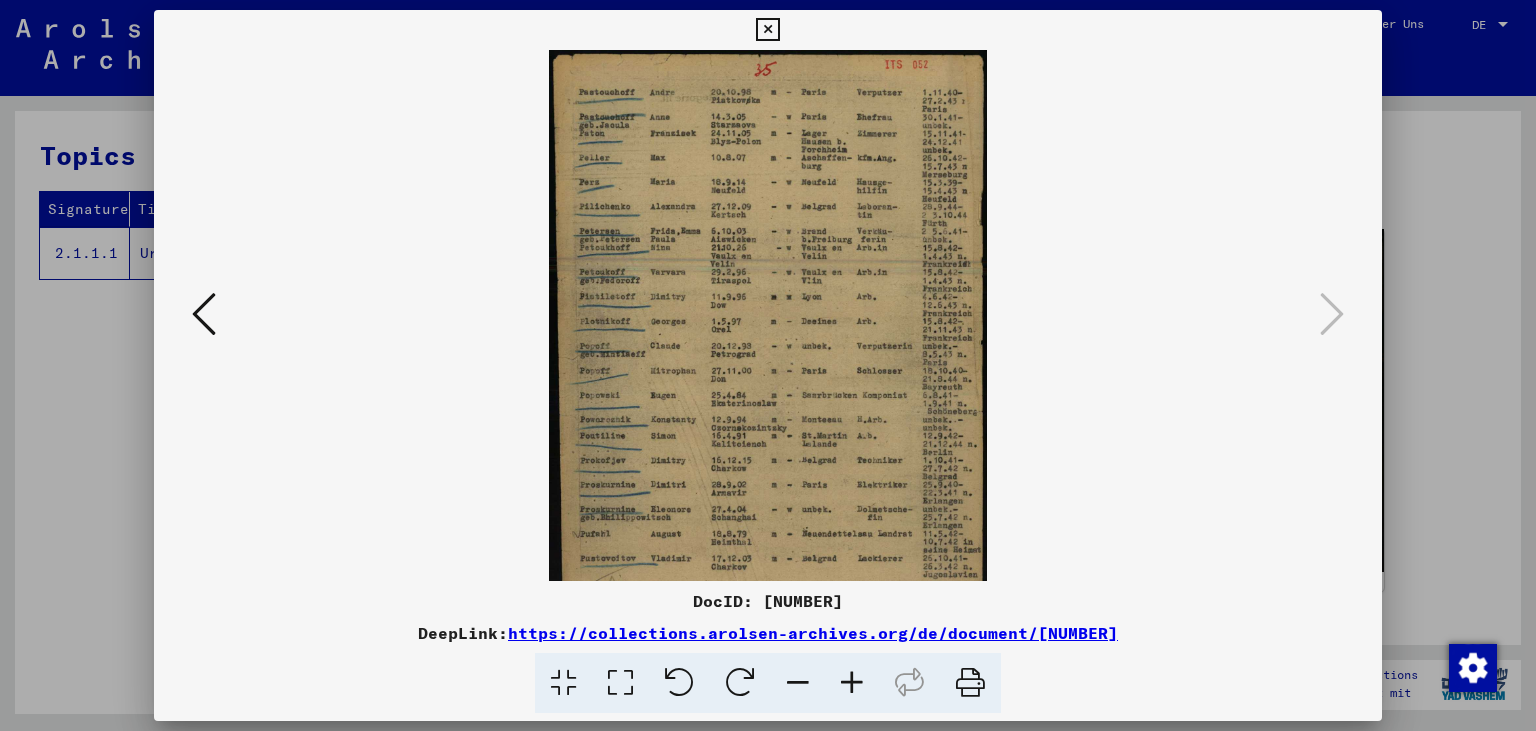 click at bounding box center [852, 683] 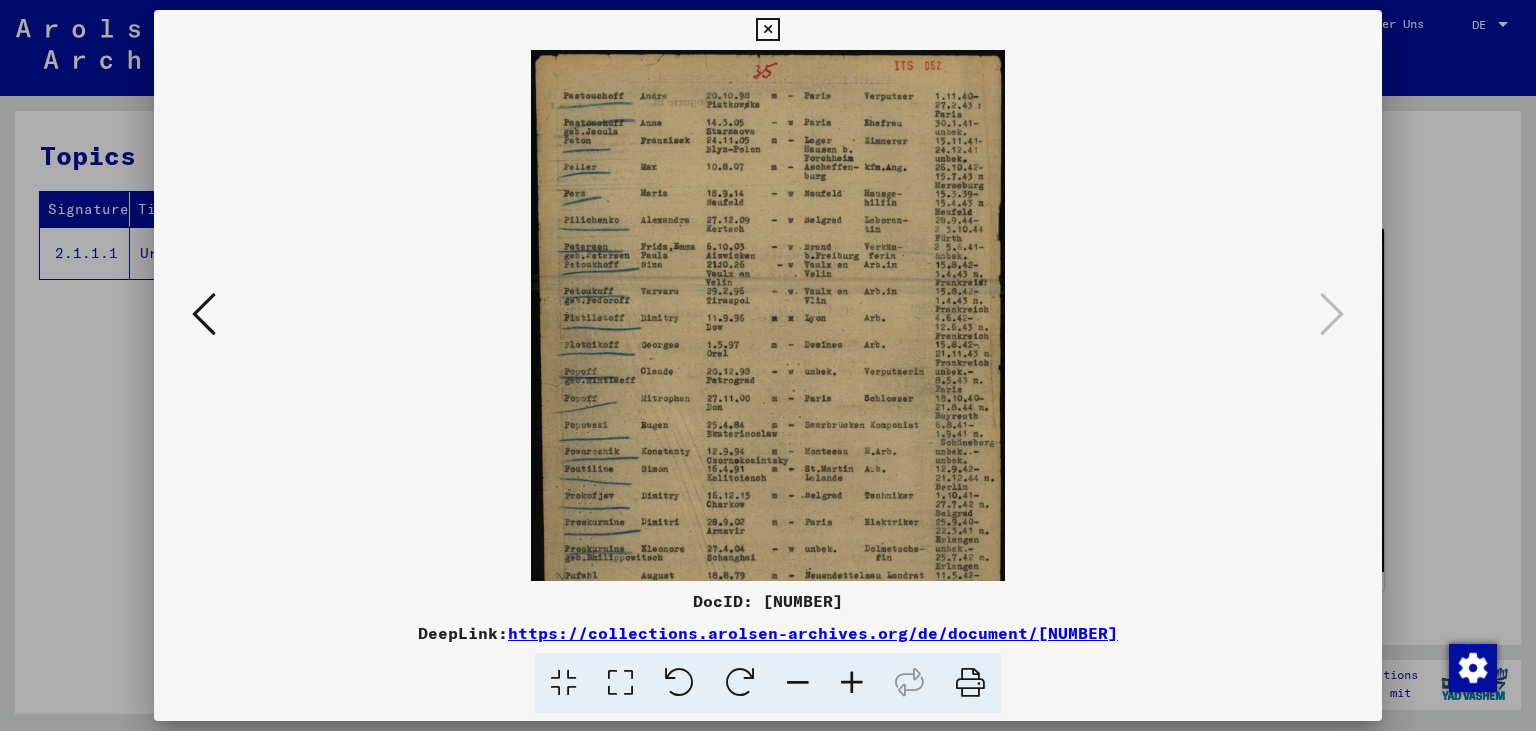 click at bounding box center (852, 683) 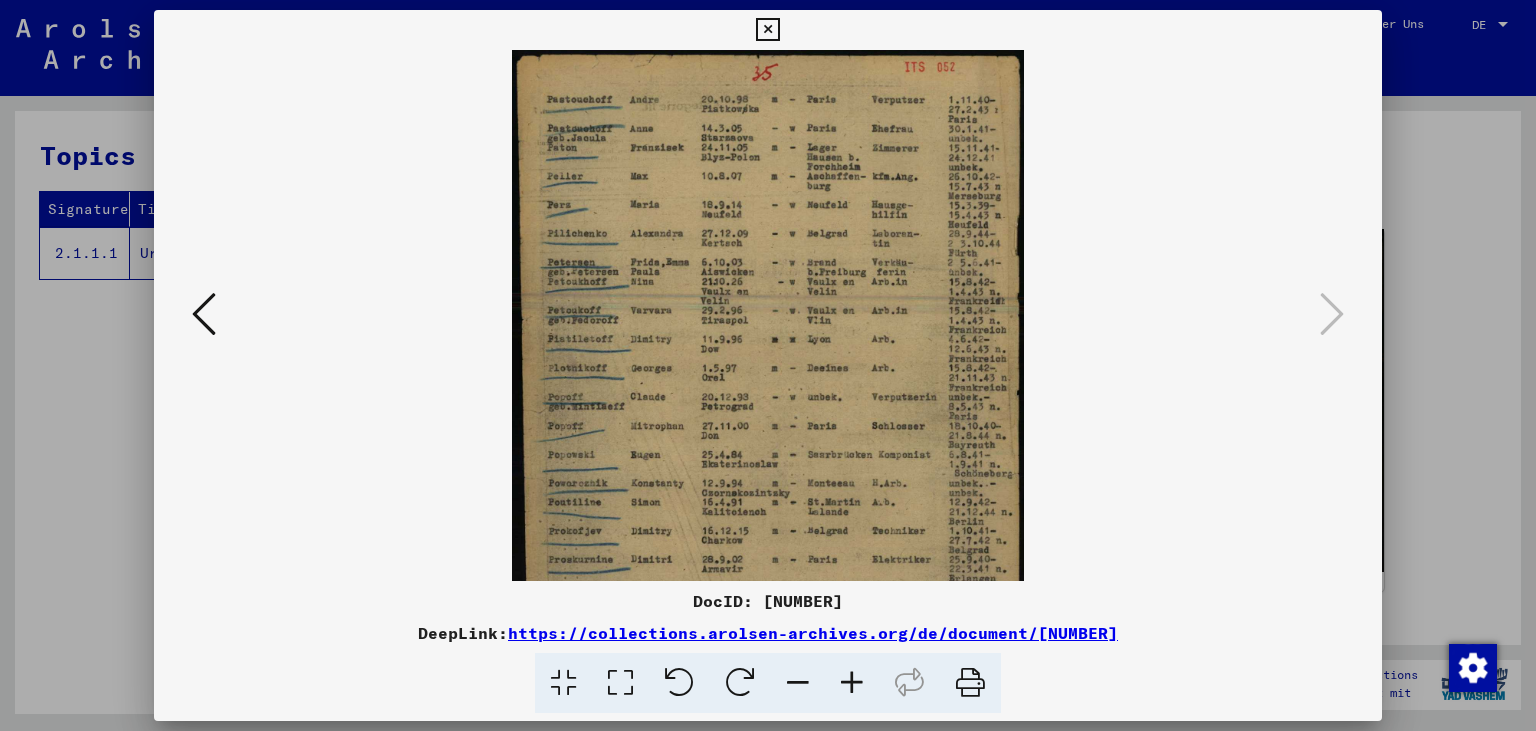 click at bounding box center (852, 683) 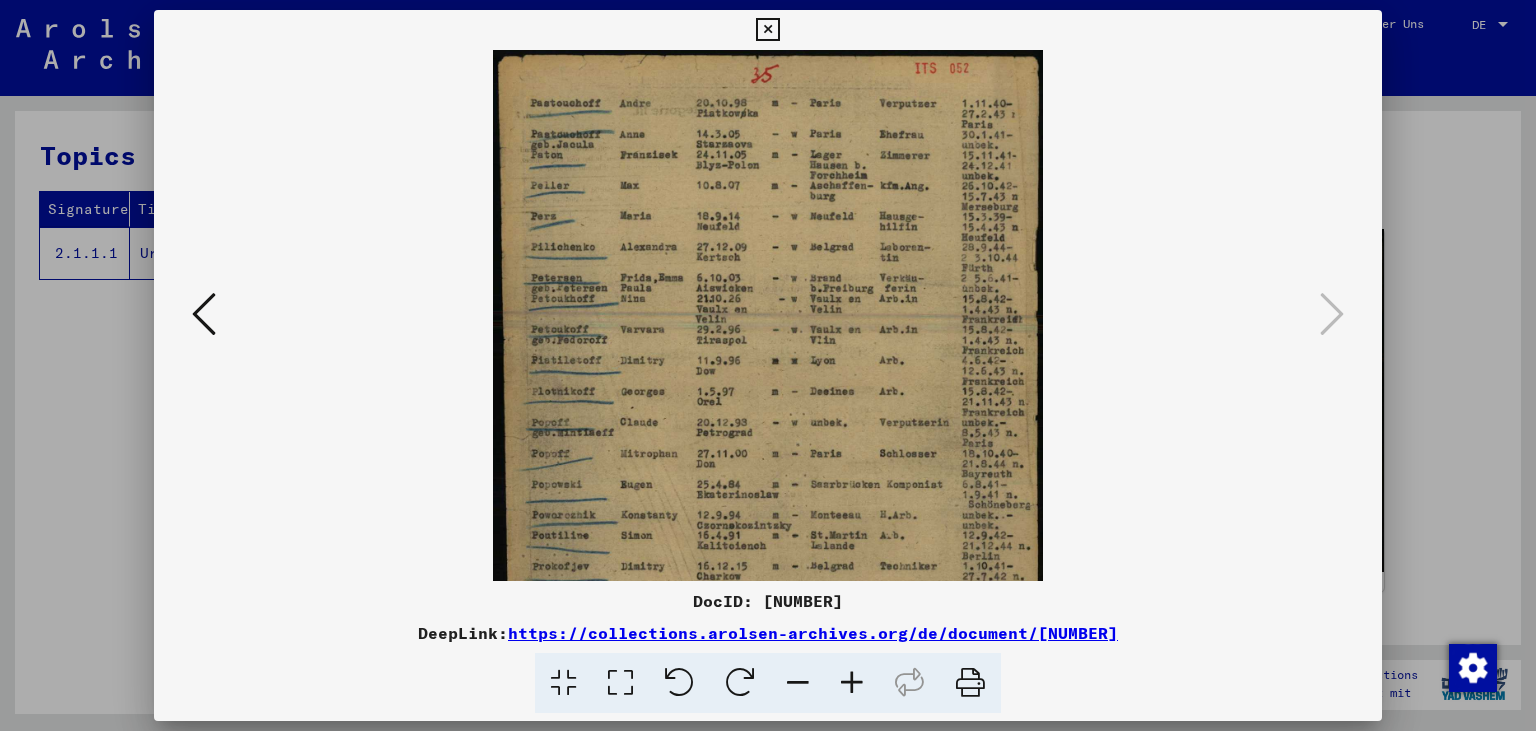 click at bounding box center [852, 683] 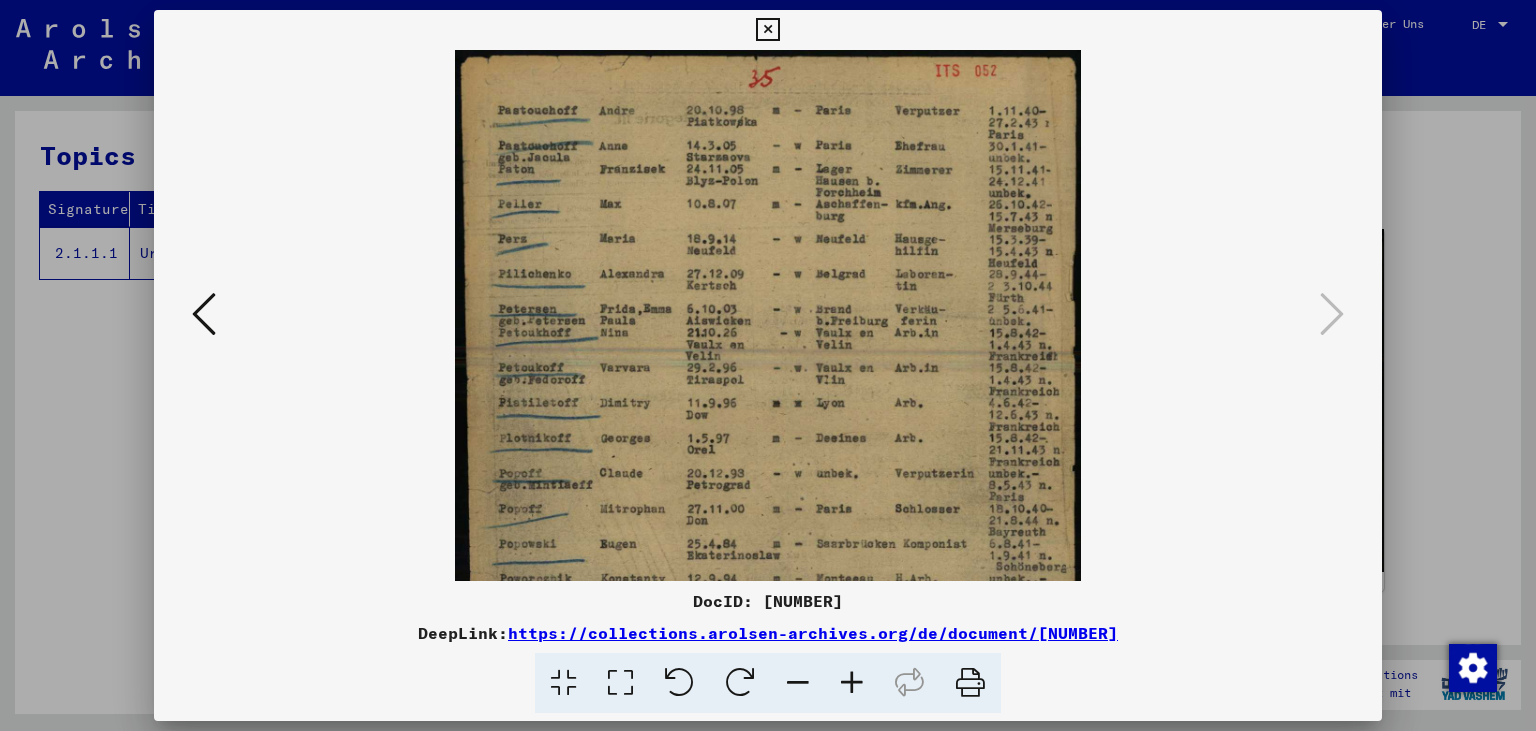 click at bounding box center (852, 683) 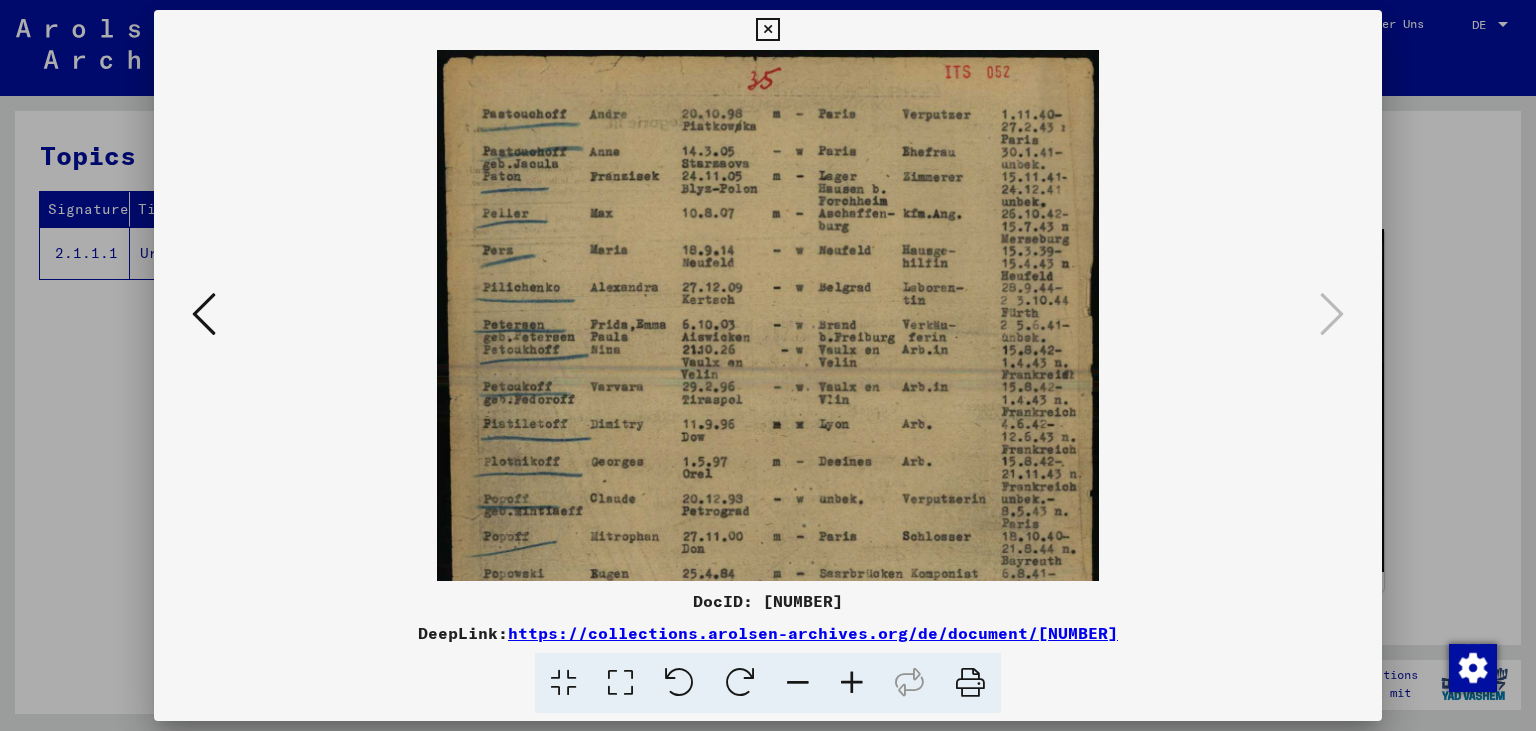 click at bounding box center (852, 683) 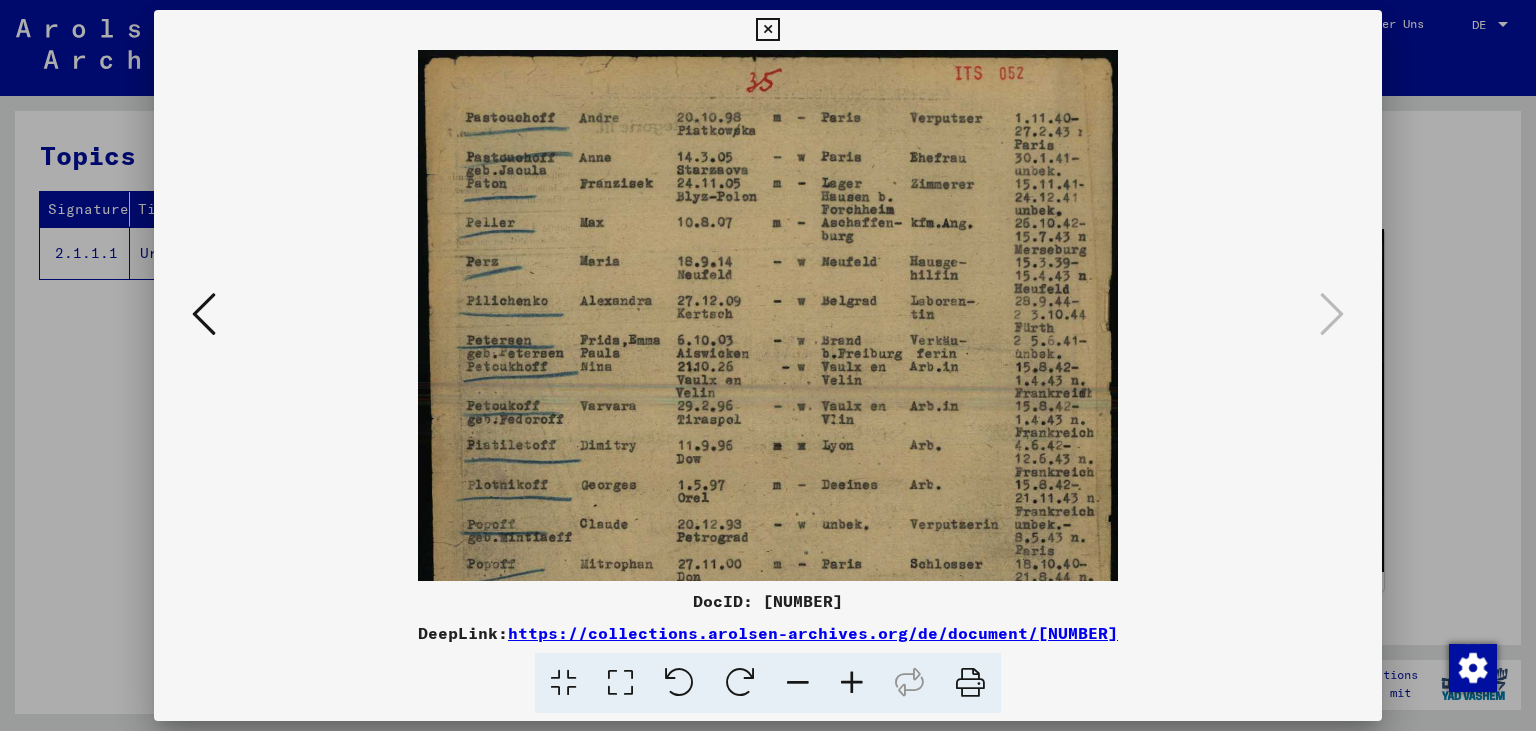 click at bounding box center (852, 683) 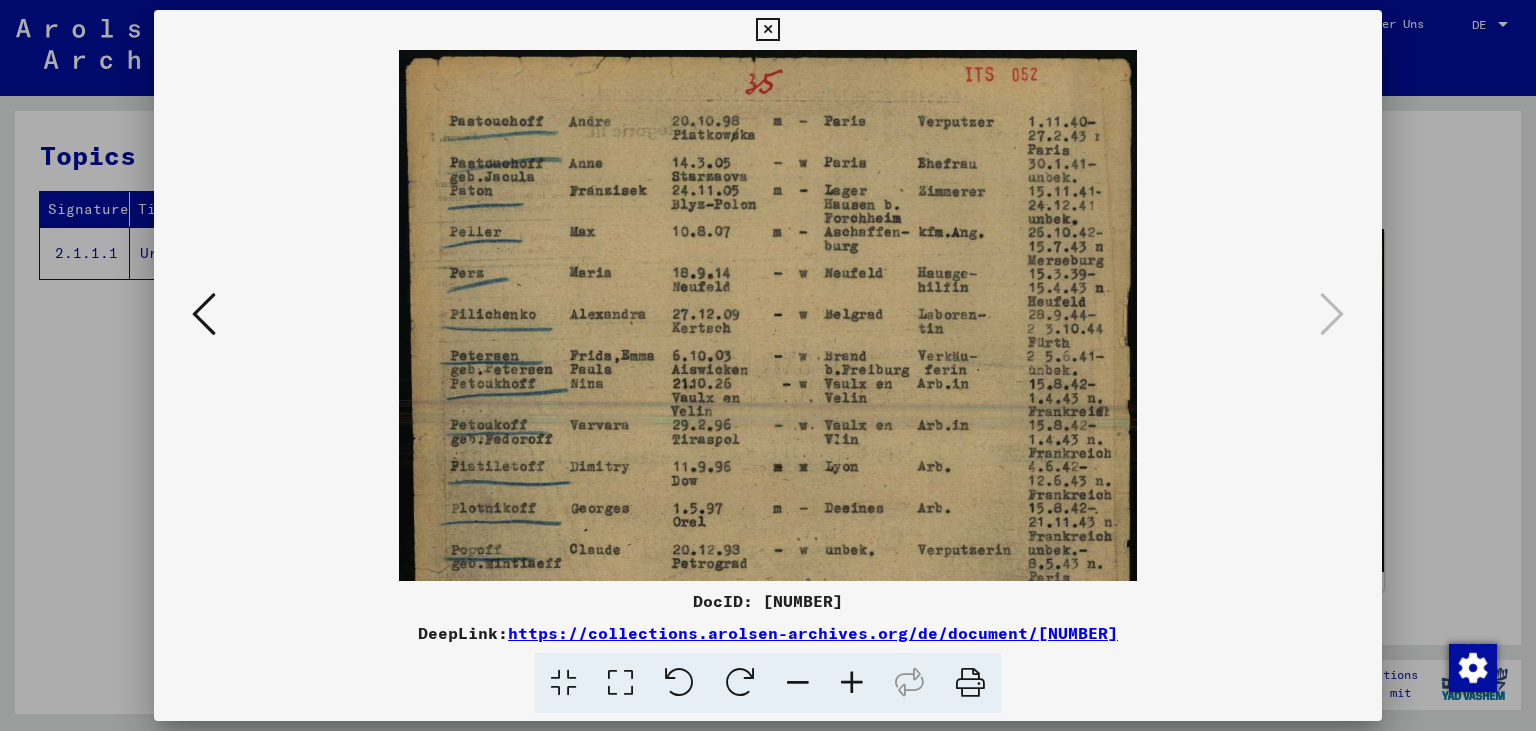 click at bounding box center (852, 683) 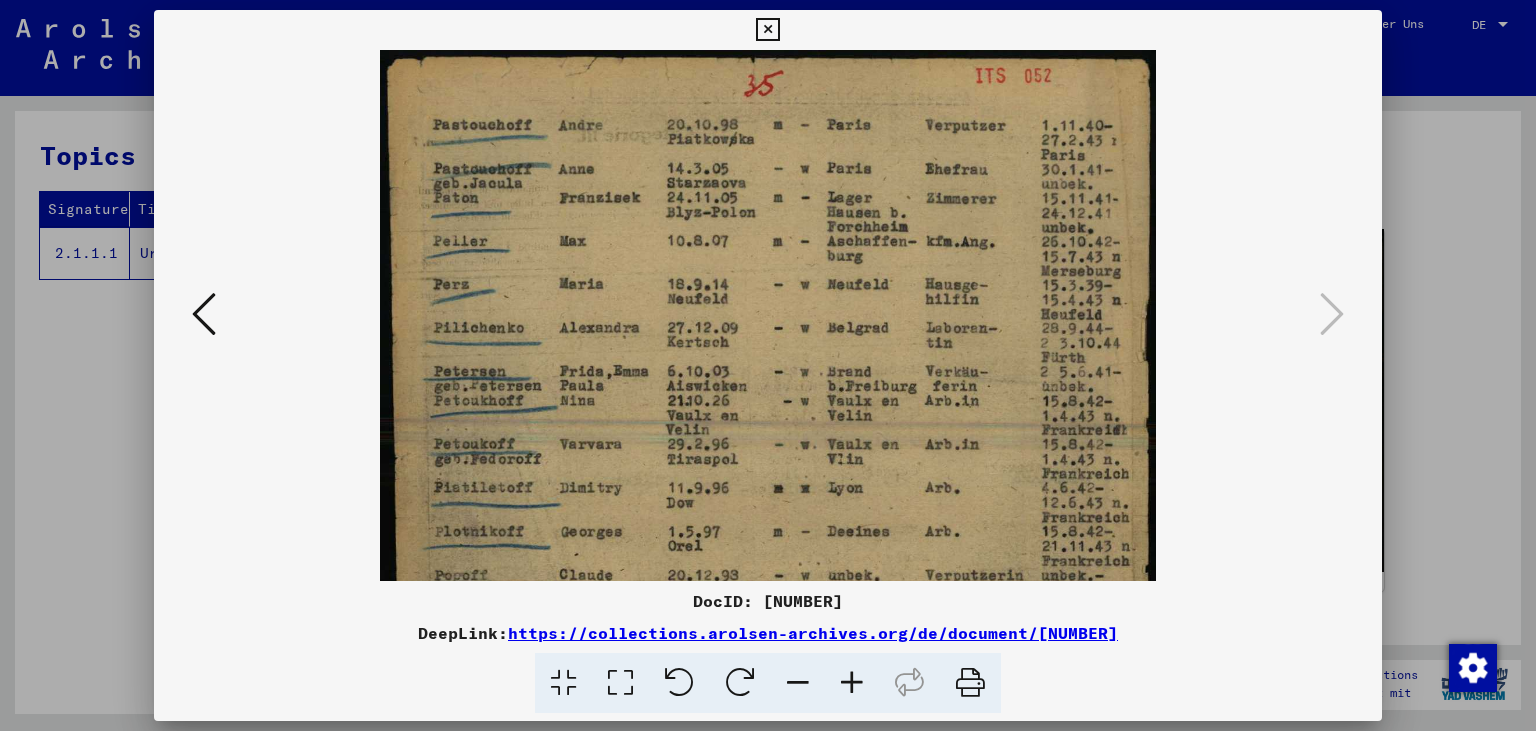 click at bounding box center [852, 683] 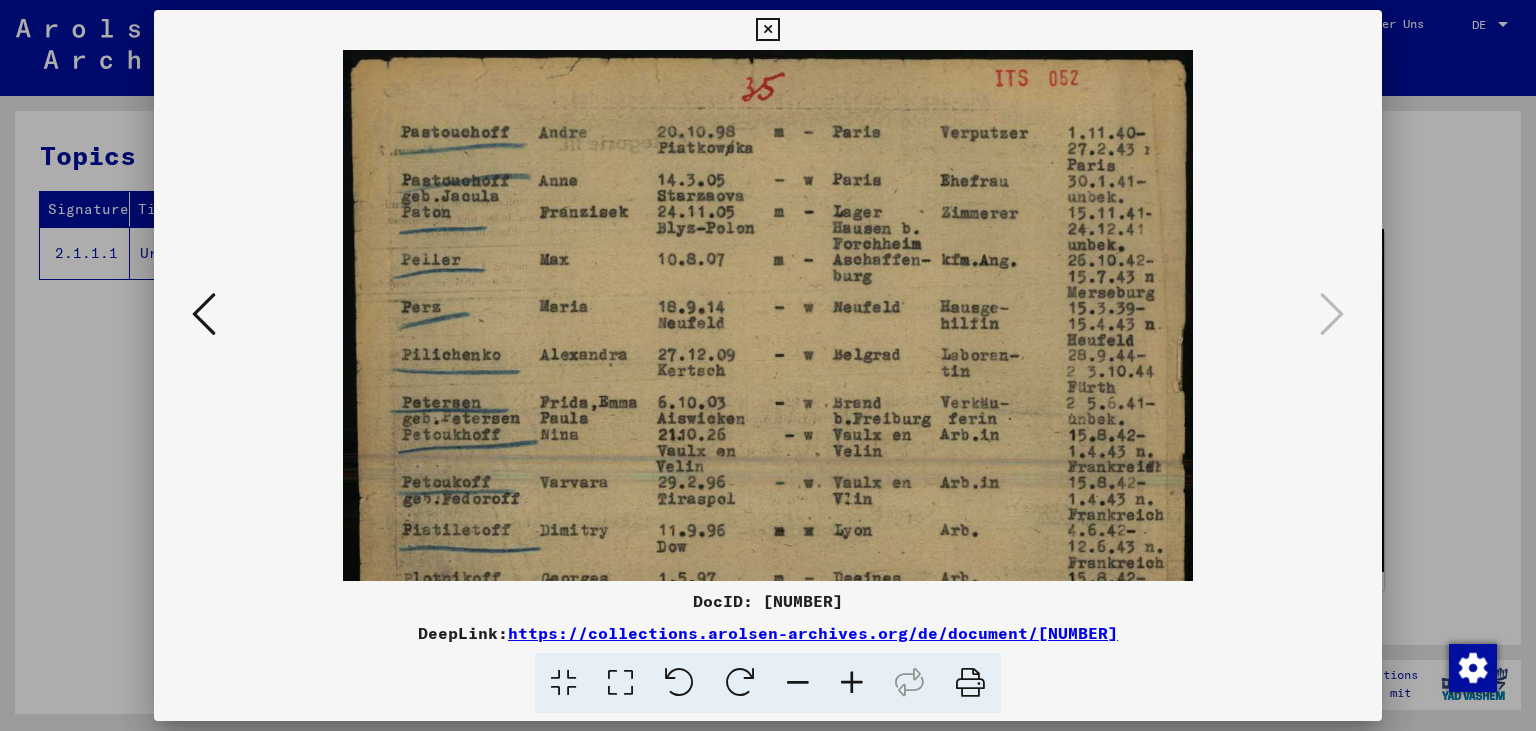 click at bounding box center [852, 683] 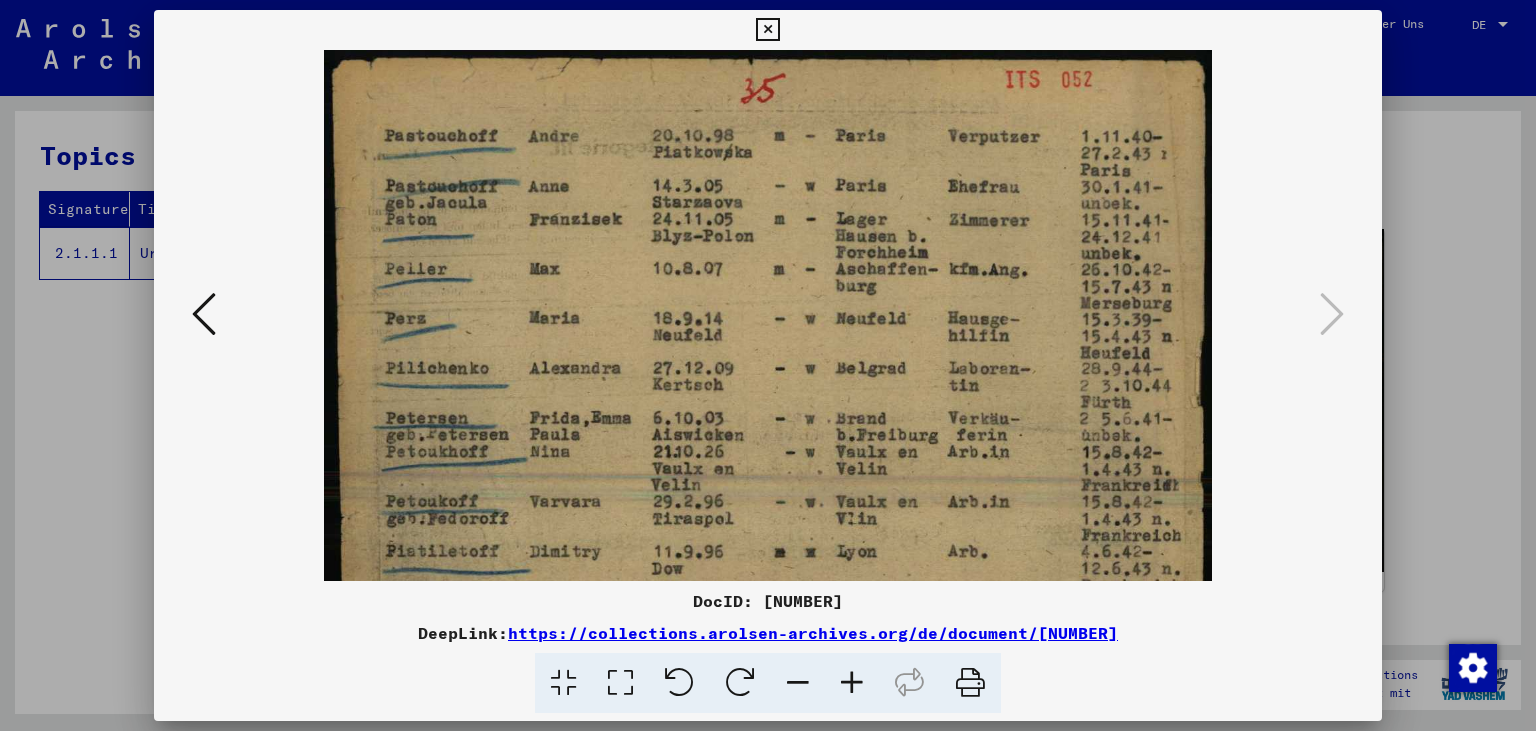 click at bounding box center [852, 683] 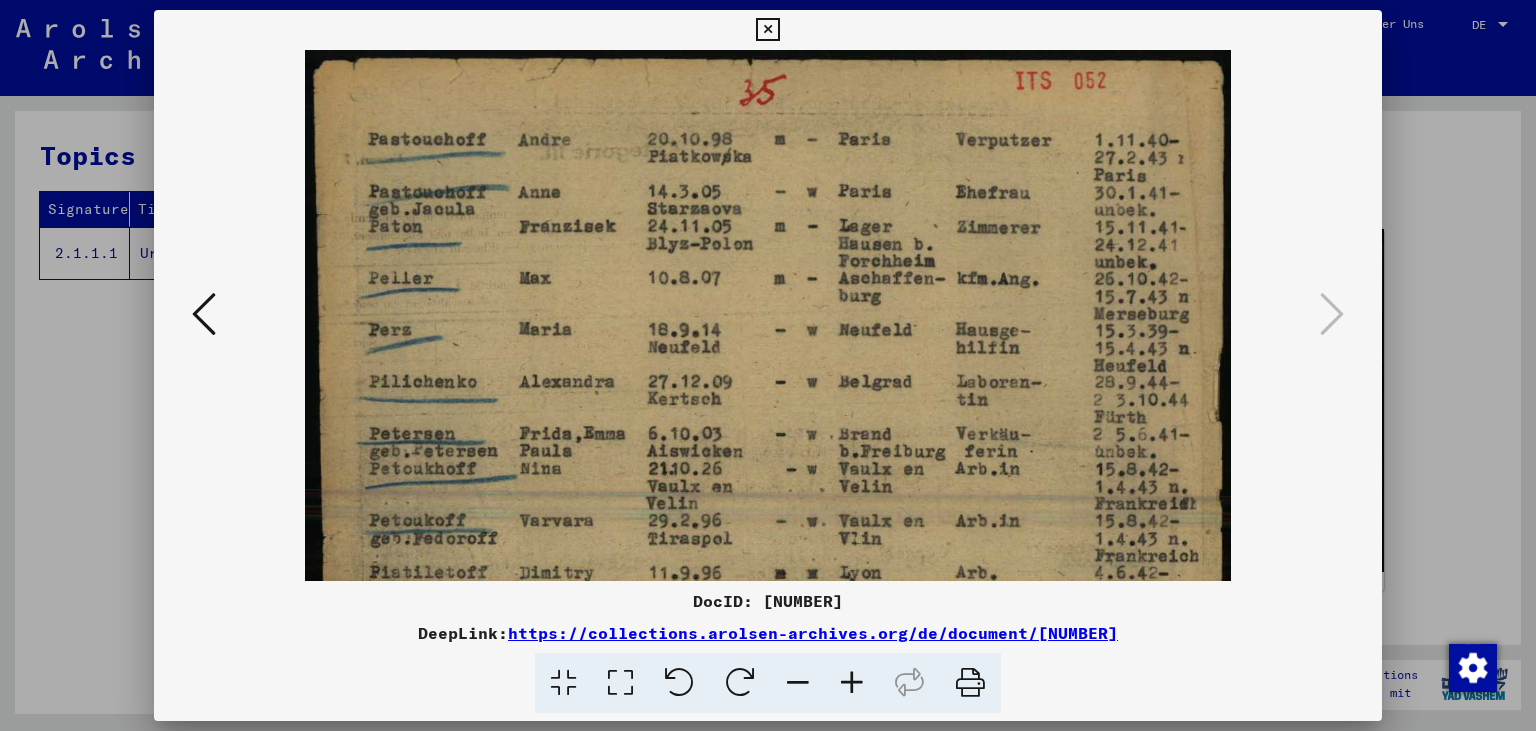 drag, startPoint x: 756, startPoint y: 315, endPoint x: 787, endPoint y: 369, distance: 62.26556 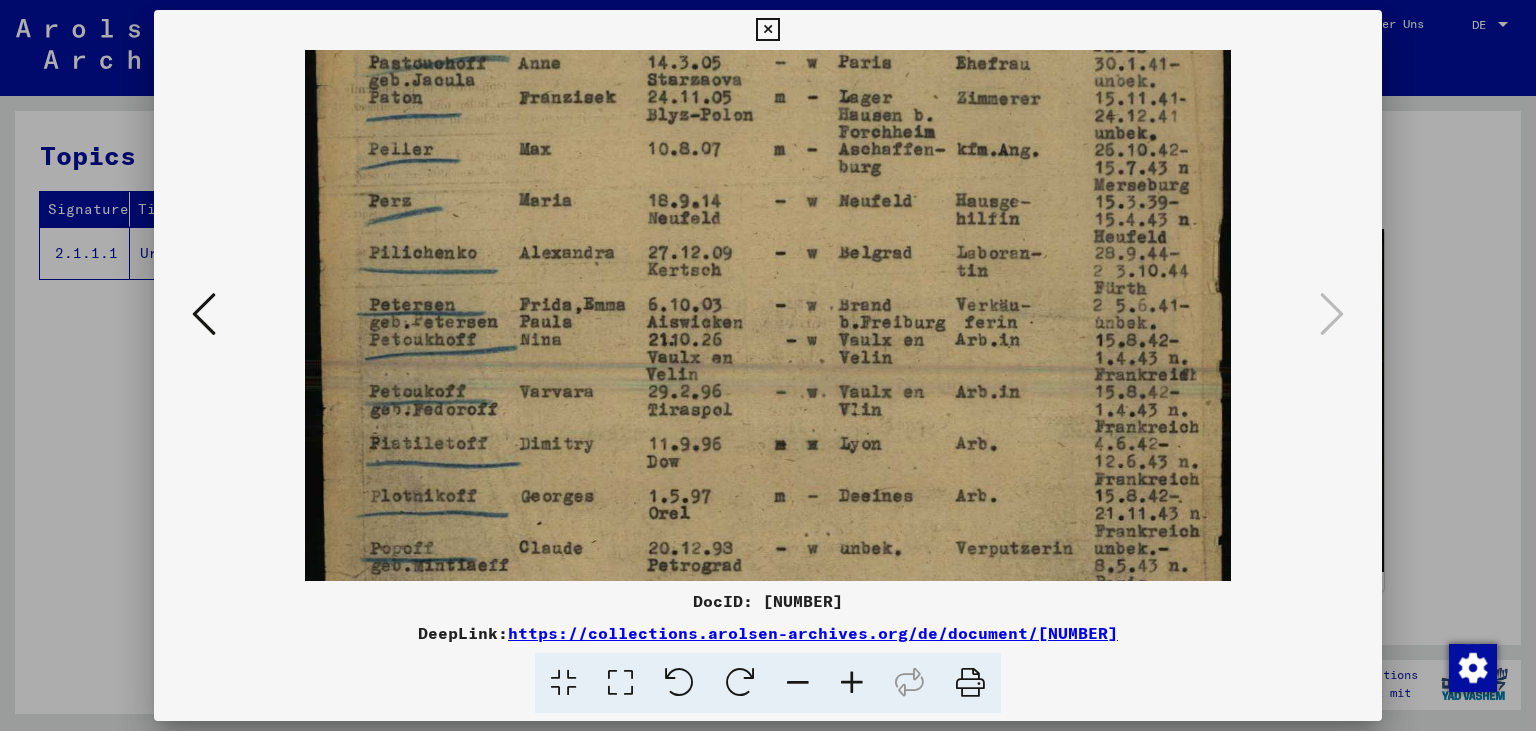 drag, startPoint x: 795, startPoint y: 412, endPoint x: 820, endPoint y: 272, distance: 142.21463 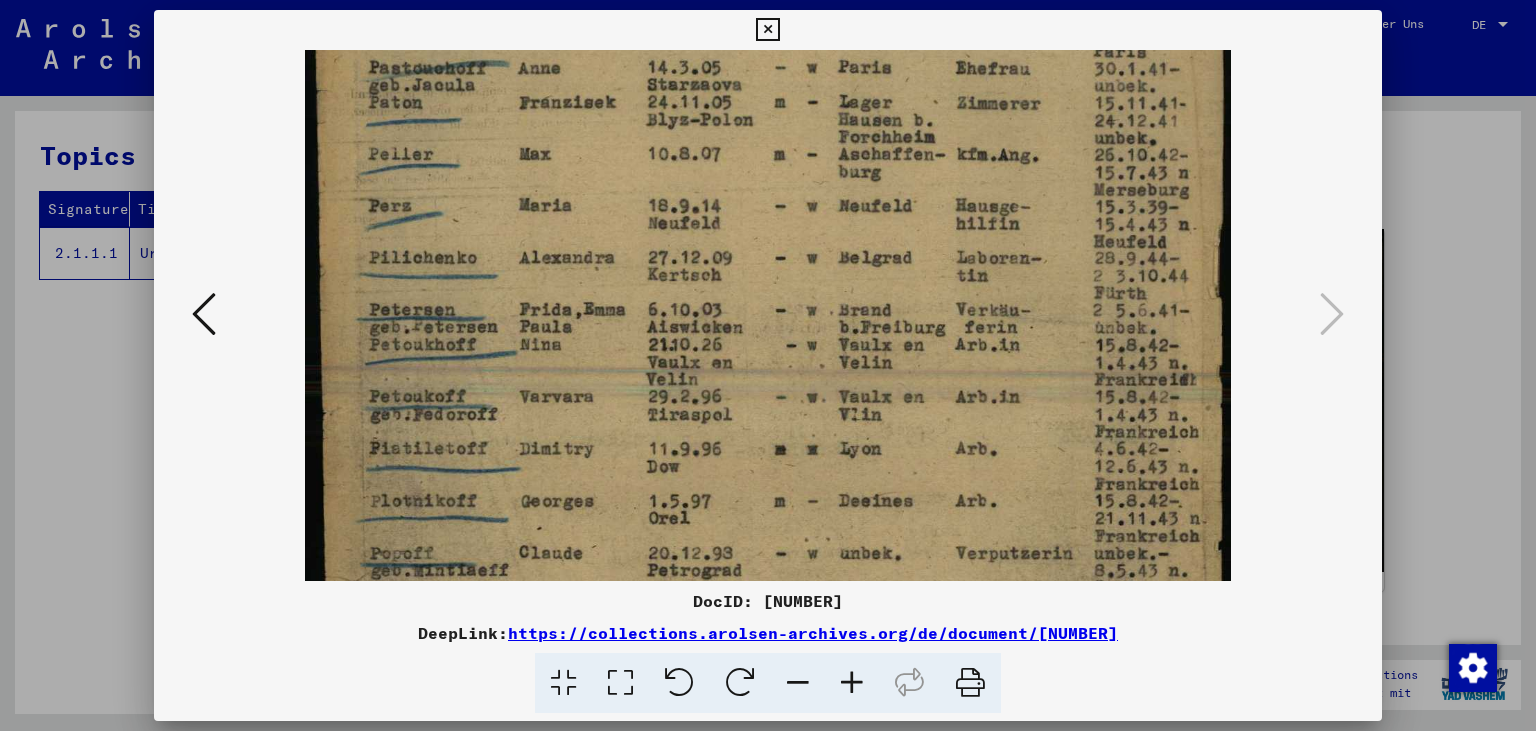 drag, startPoint x: 828, startPoint y: 436, endPoint x: 862, endPoint y: 467, distance: 46.010868 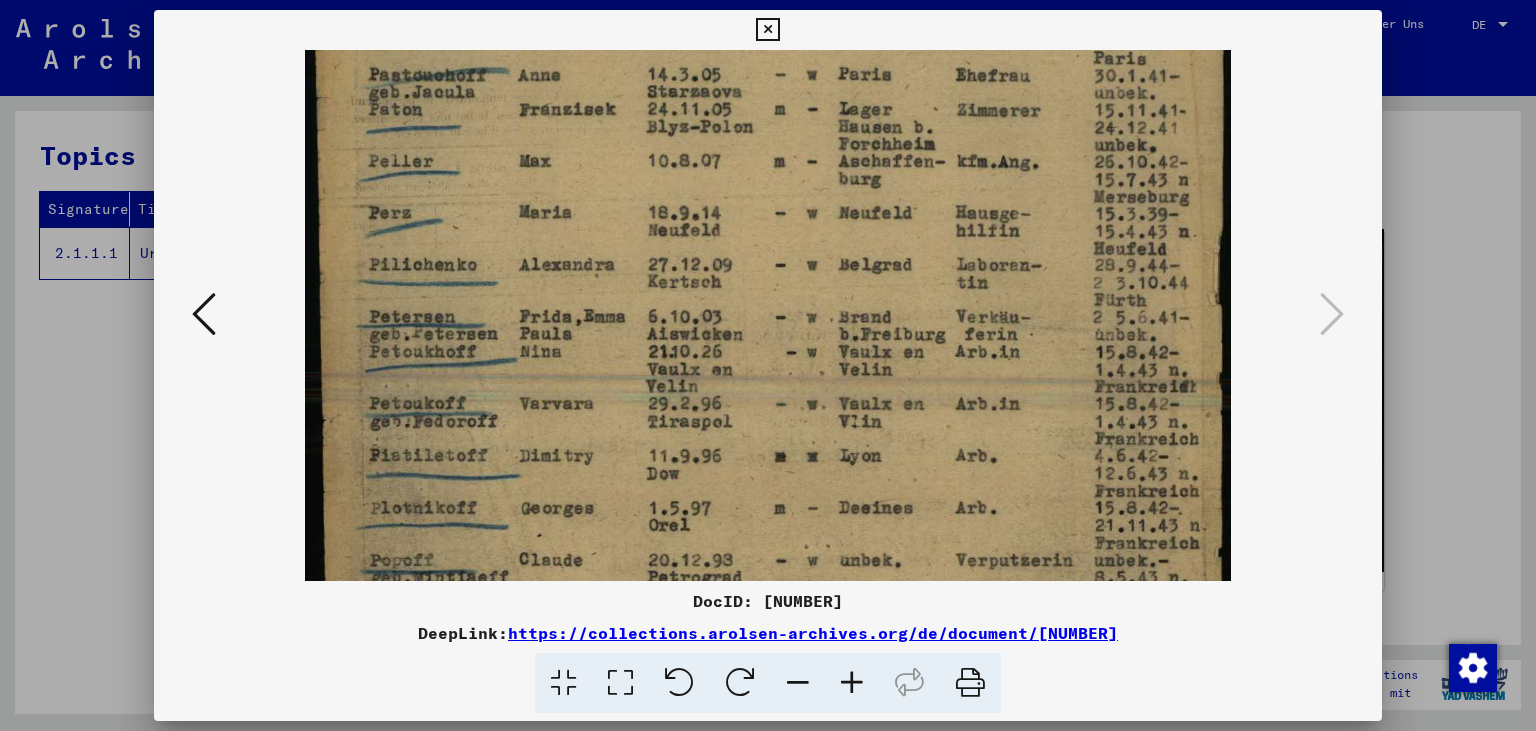click at bounding box center [767, 30] 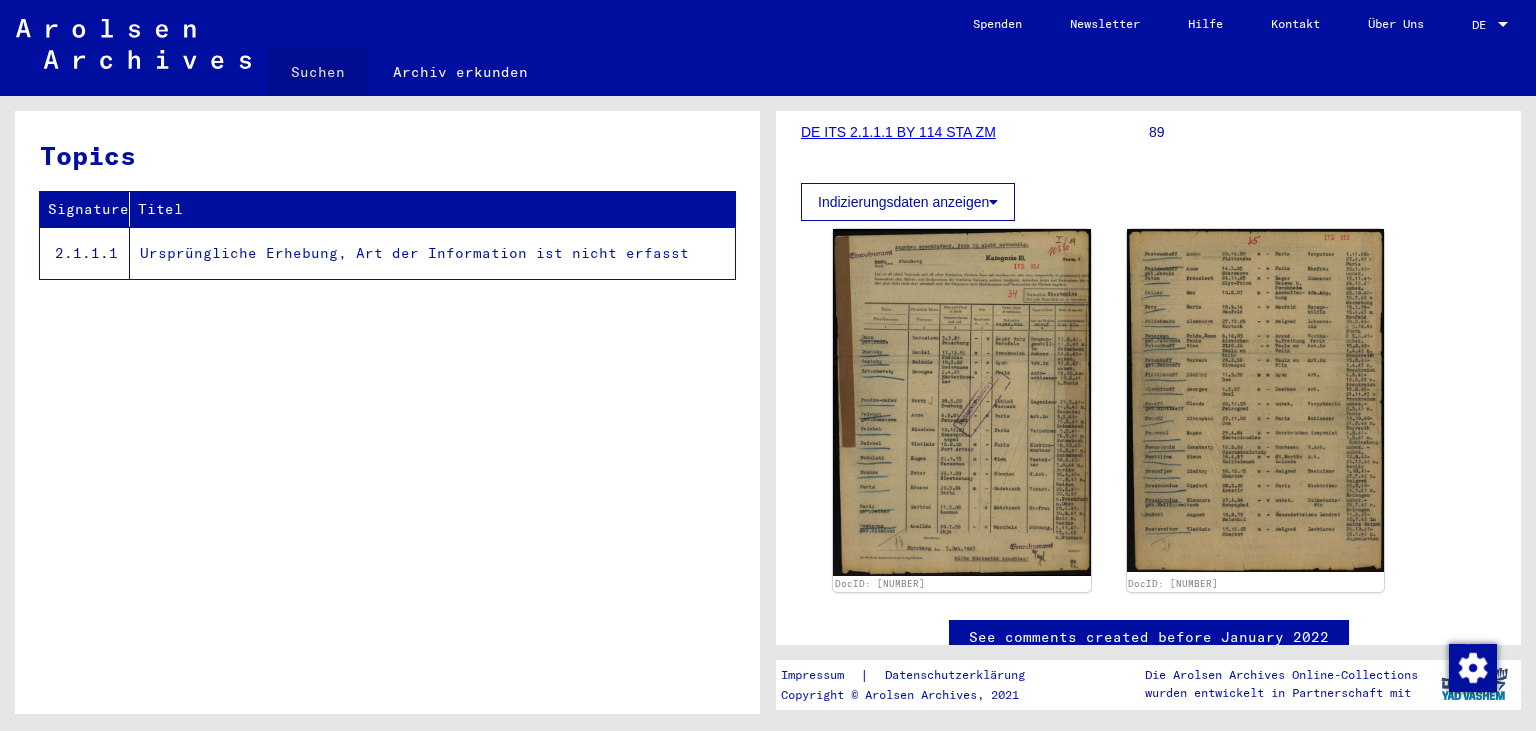 click on "Suchen" 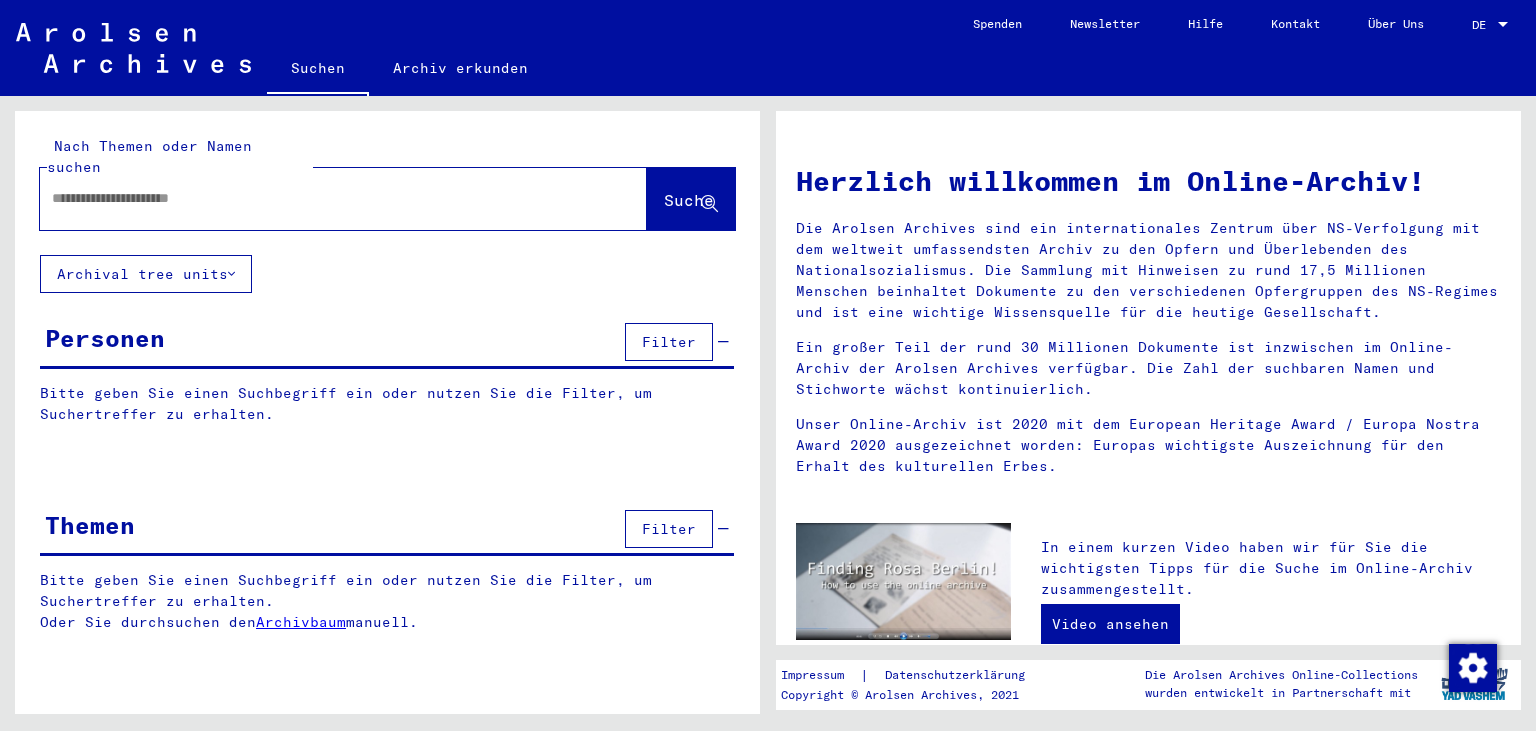 click at bounding box center [319, 198] 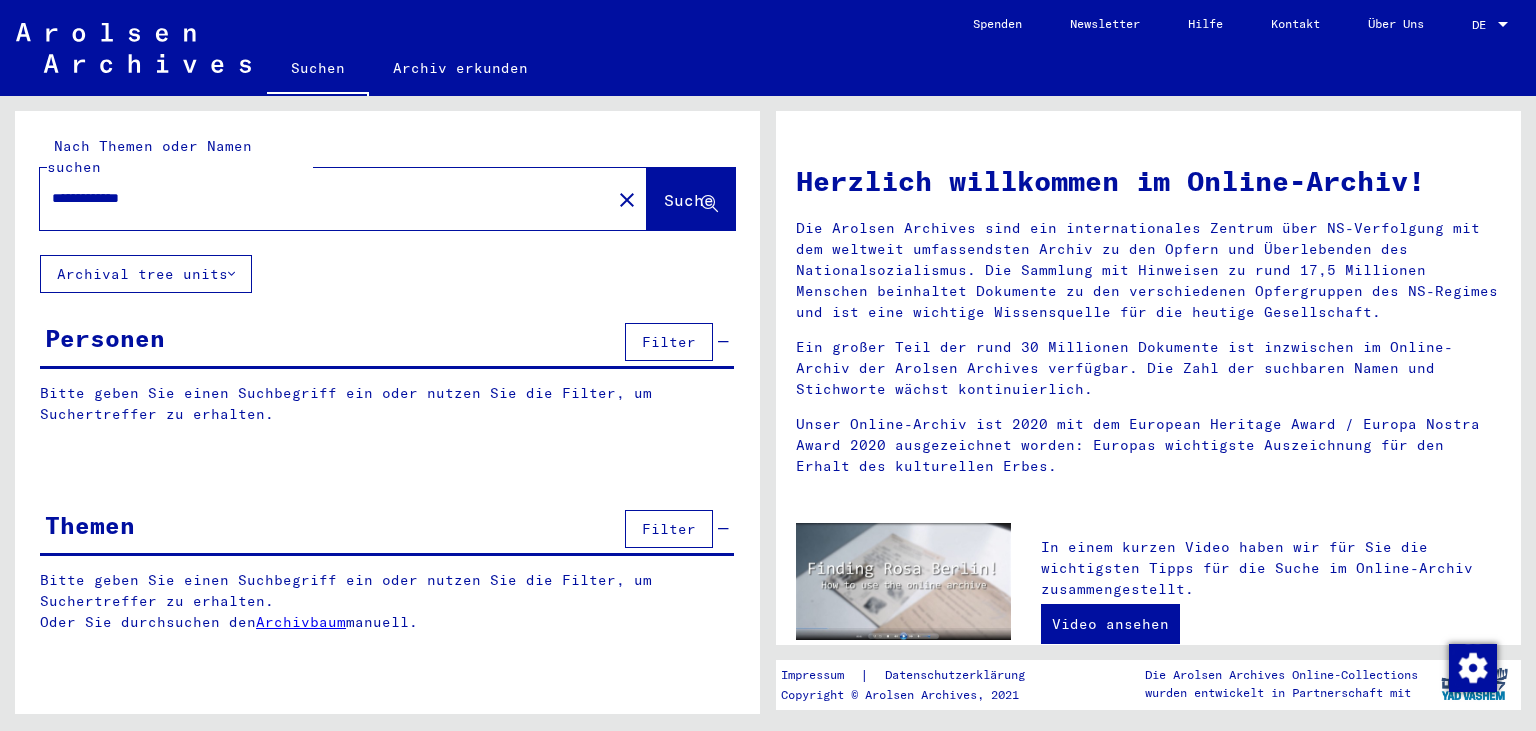 type on "**********" 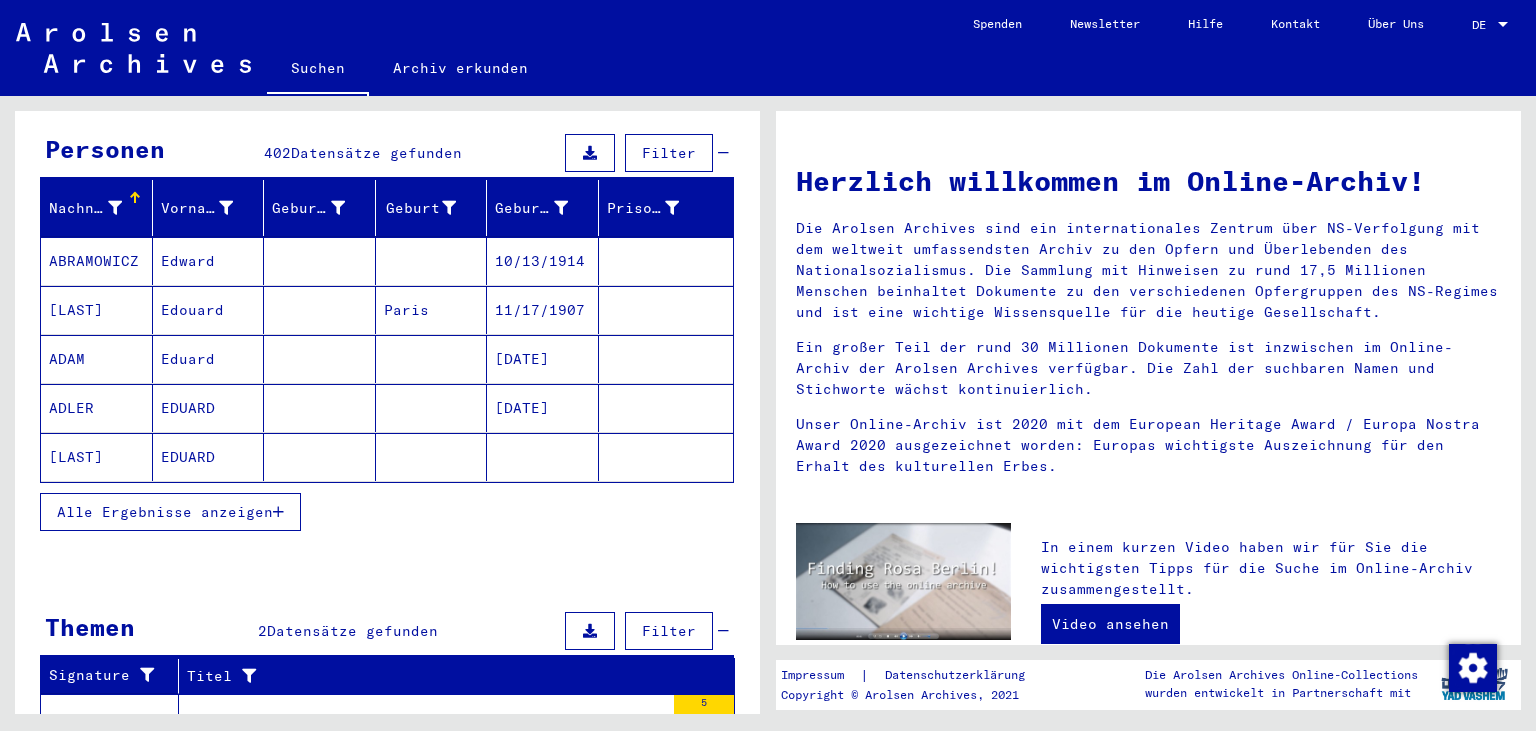 scroll, scrollTop: 221, scrollLeft: 0, axis: vertical 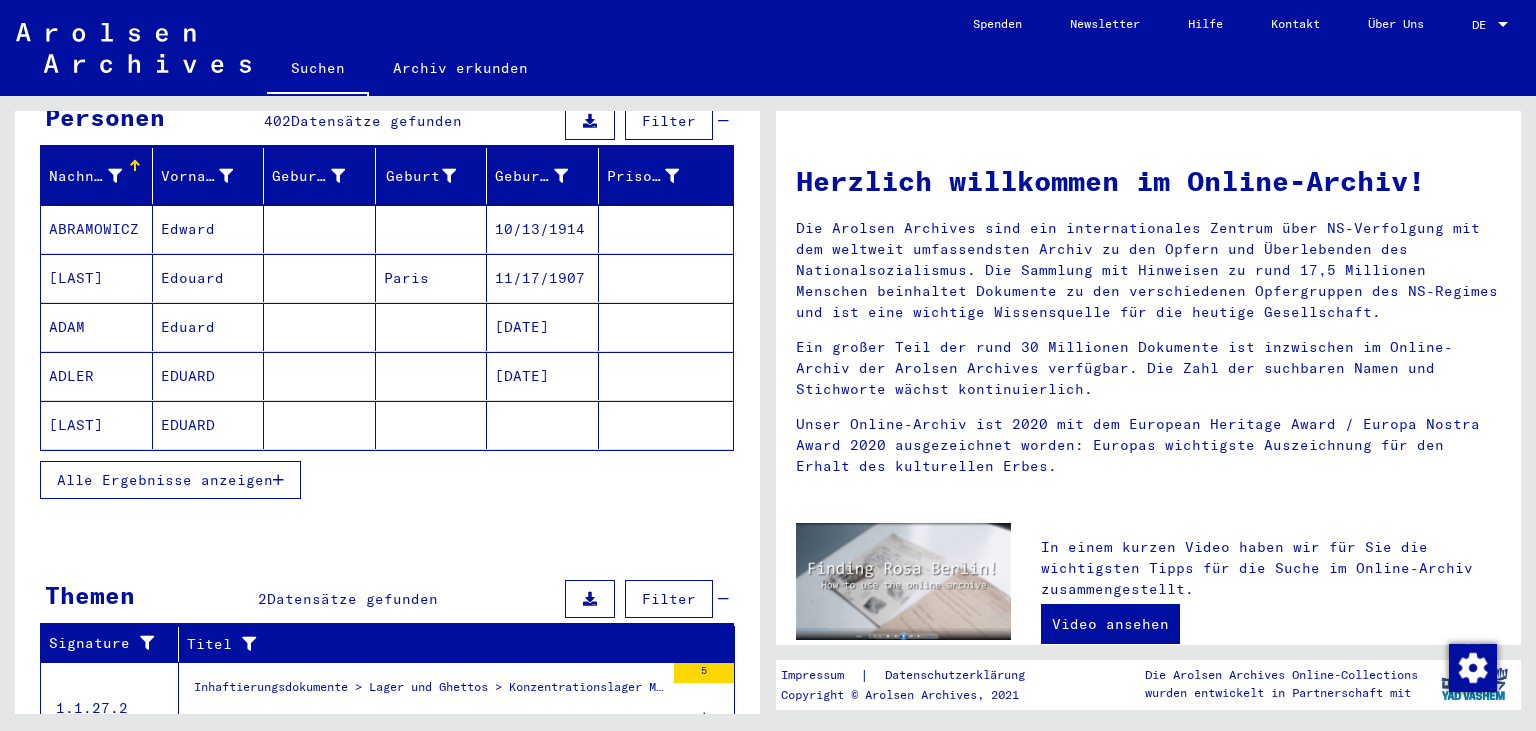 click at bounding box center [278, 480] 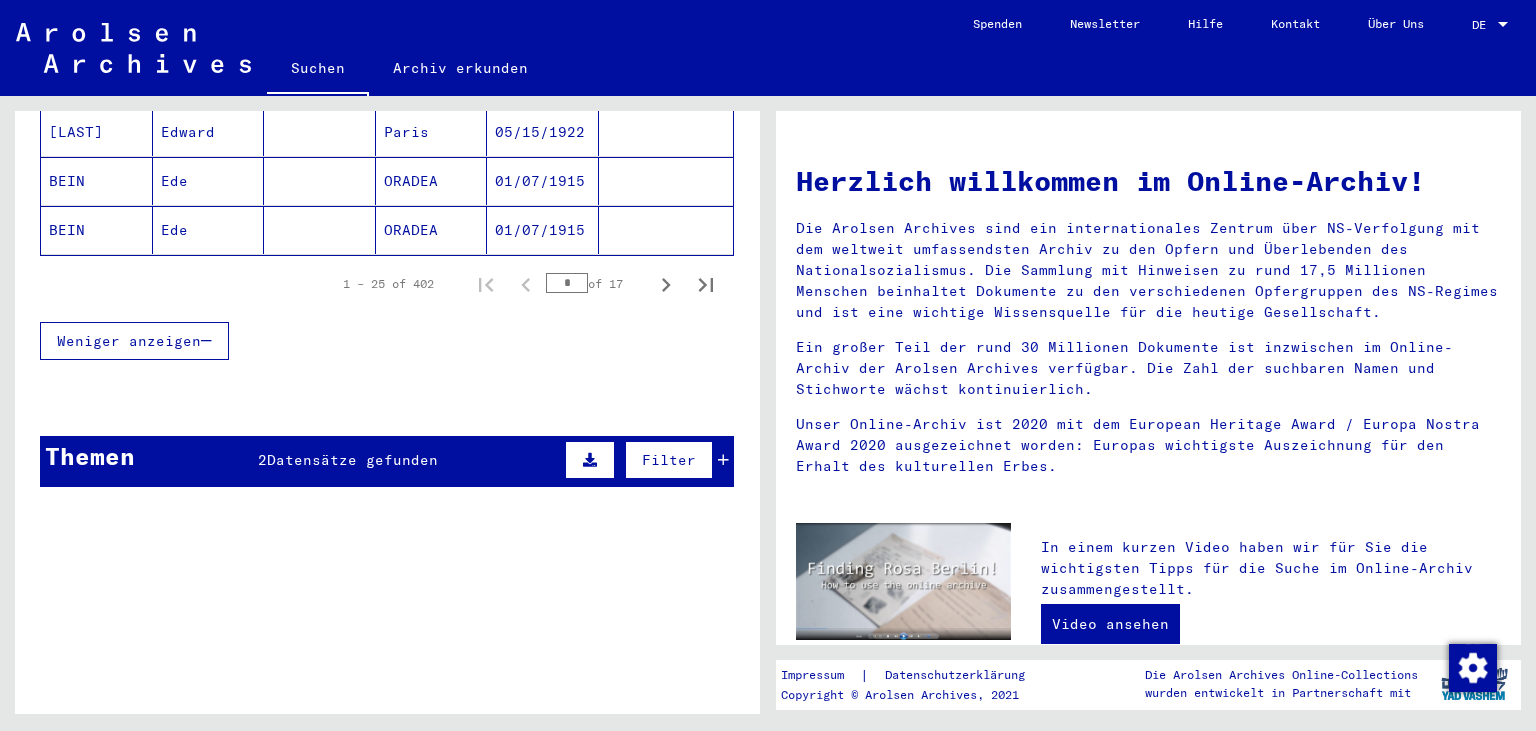 scroll, scrollTop: 1402, scrollLeft: 0, axis: vertical 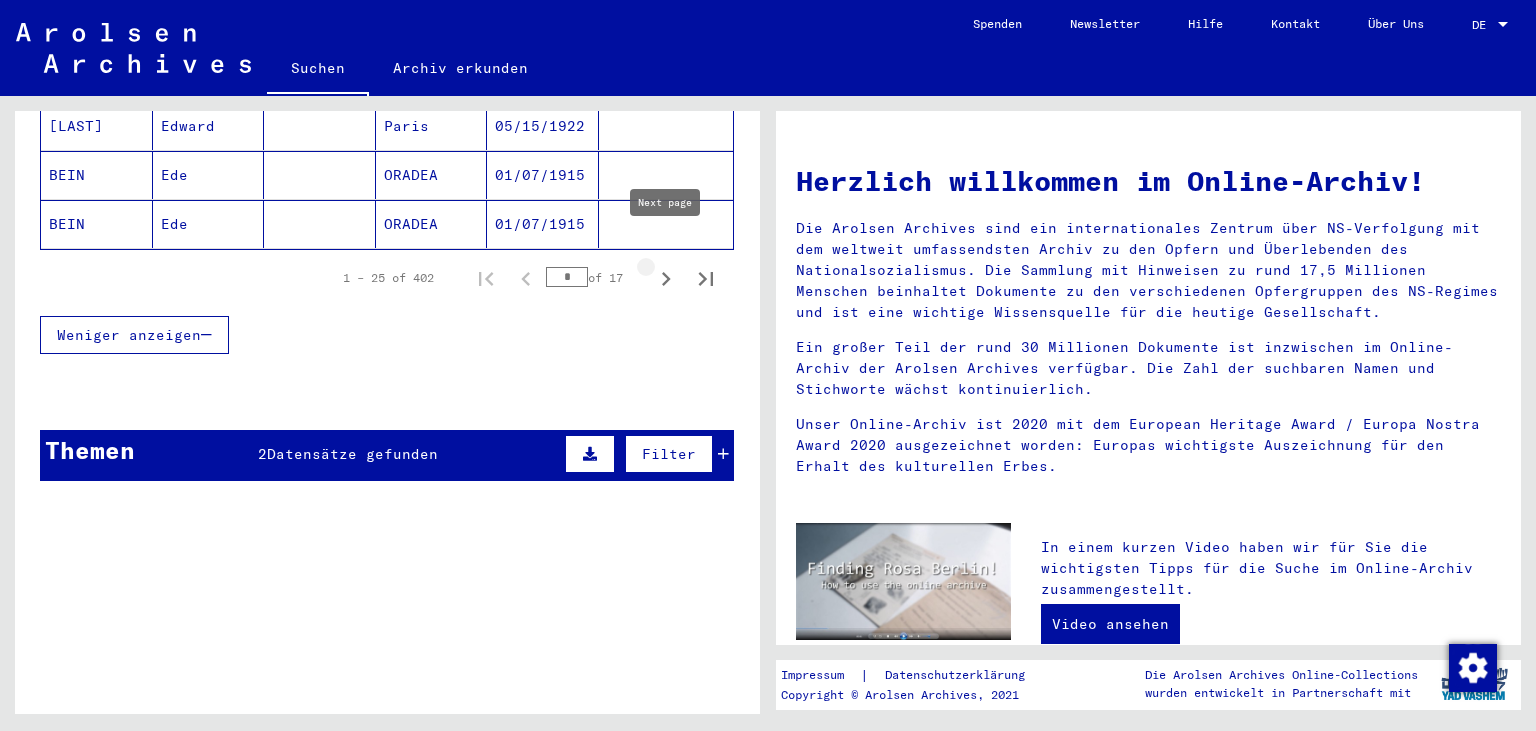 click 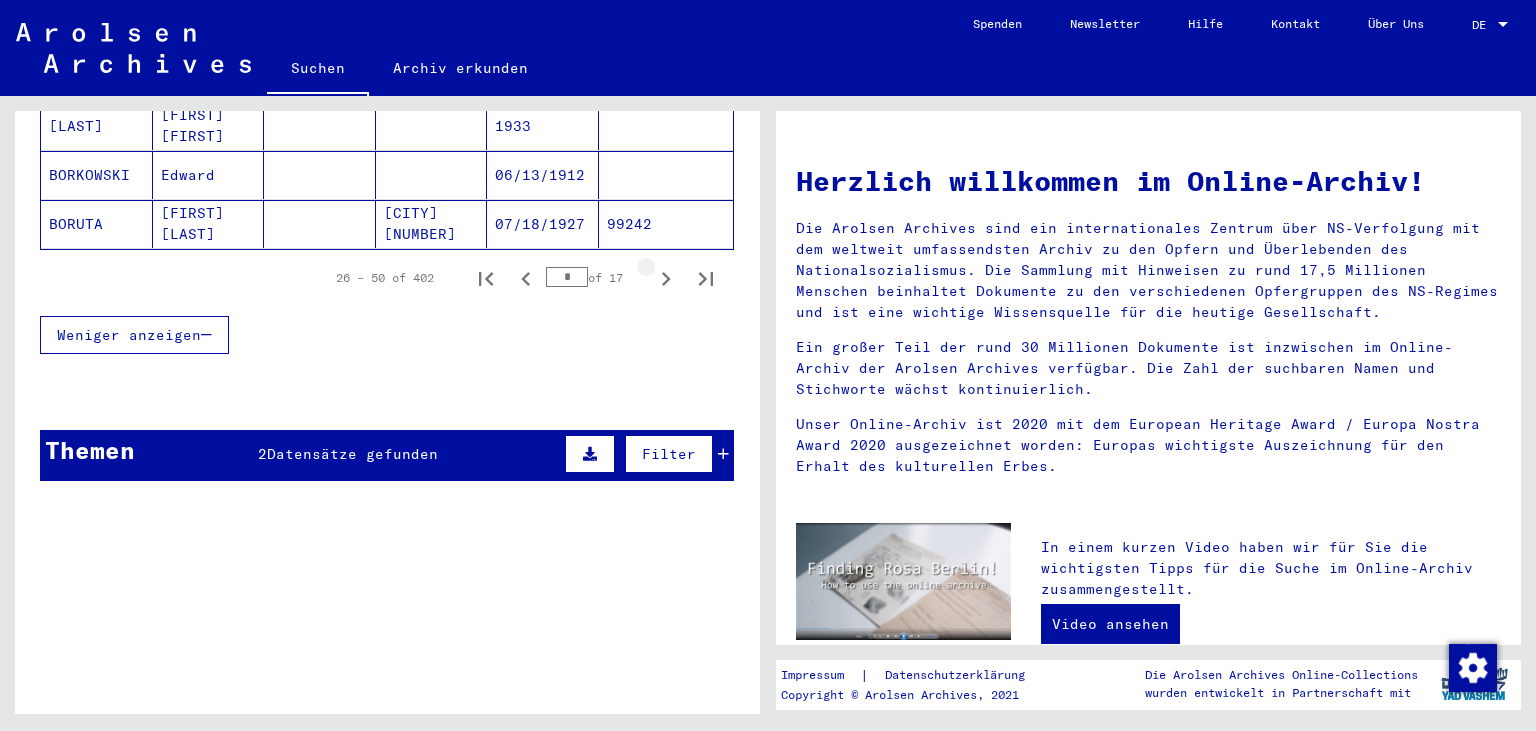 click 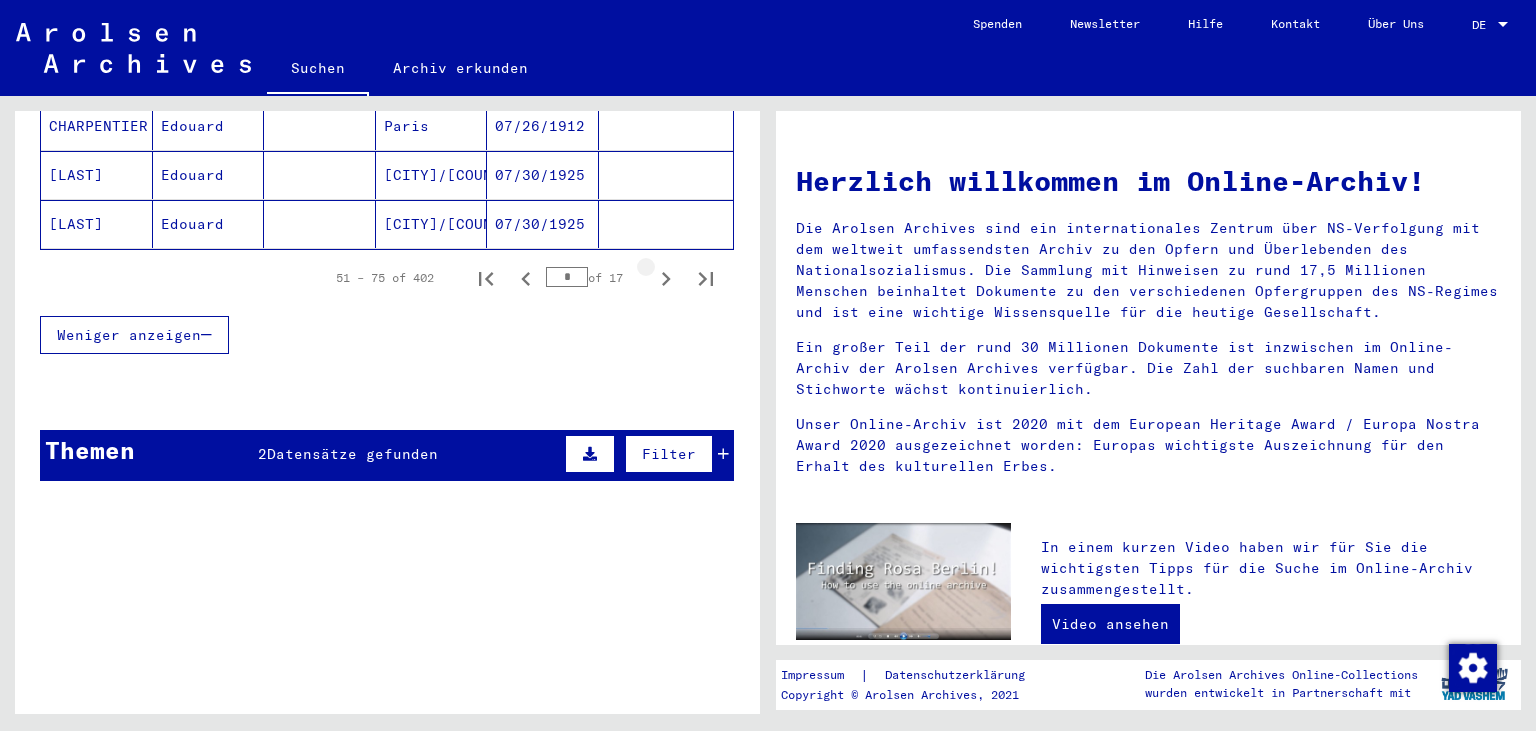 click 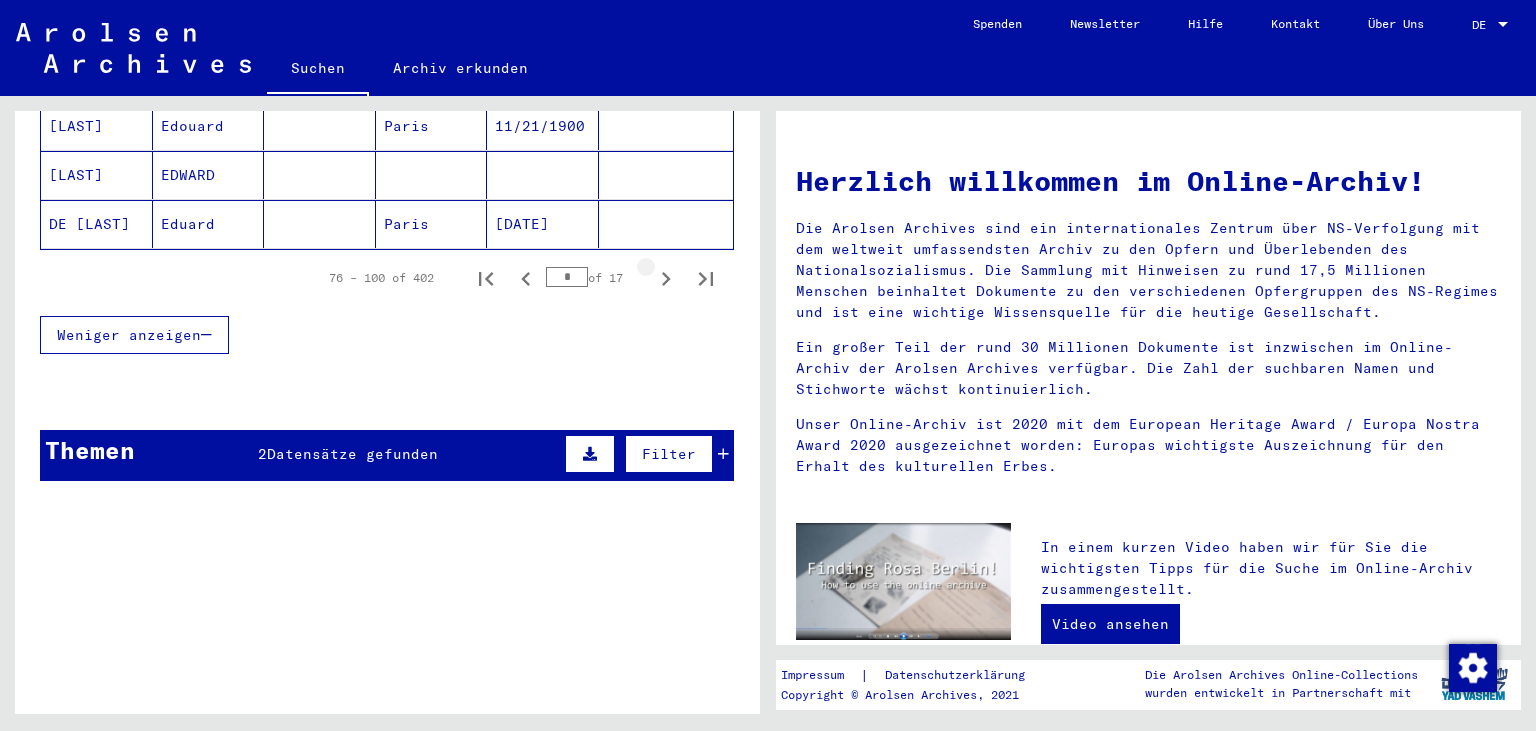 click 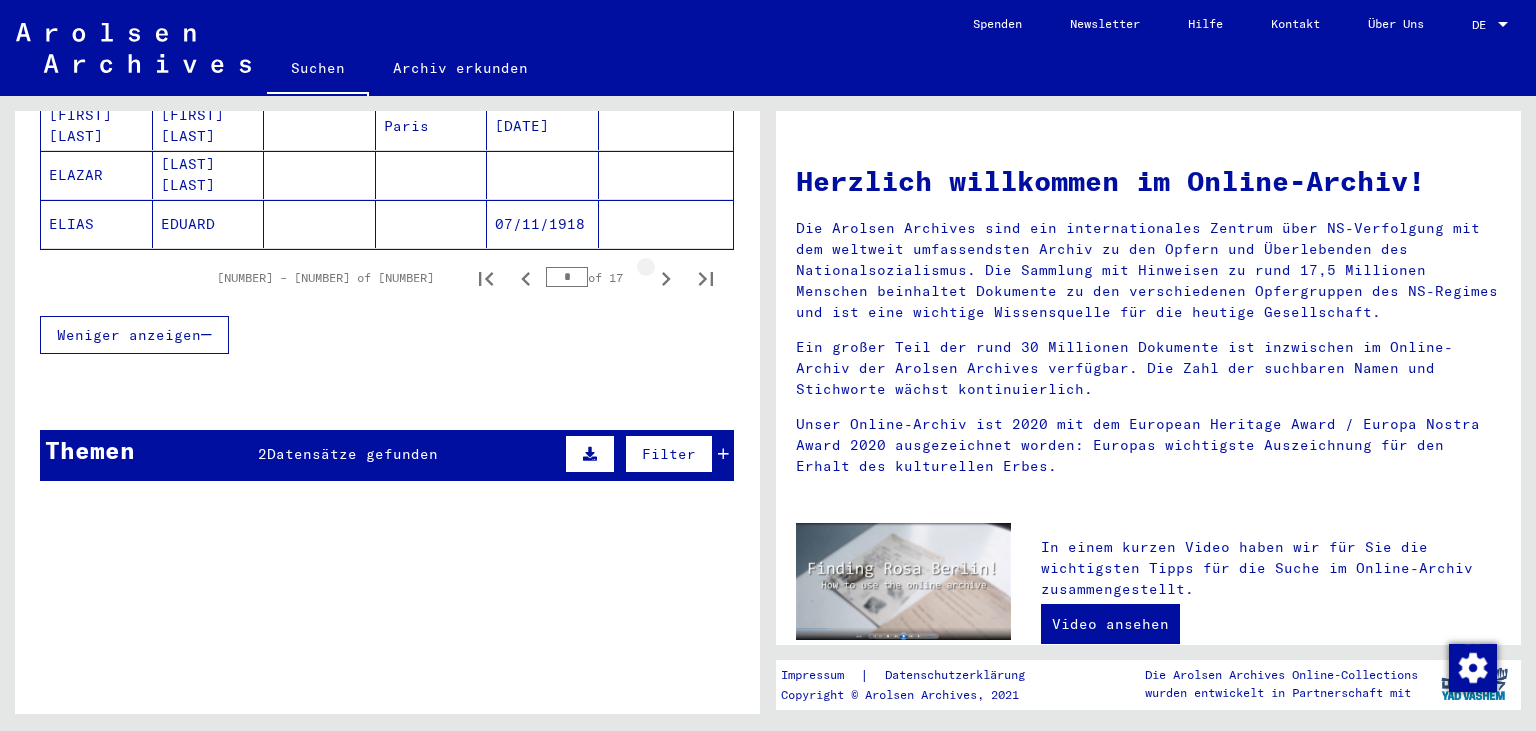 click 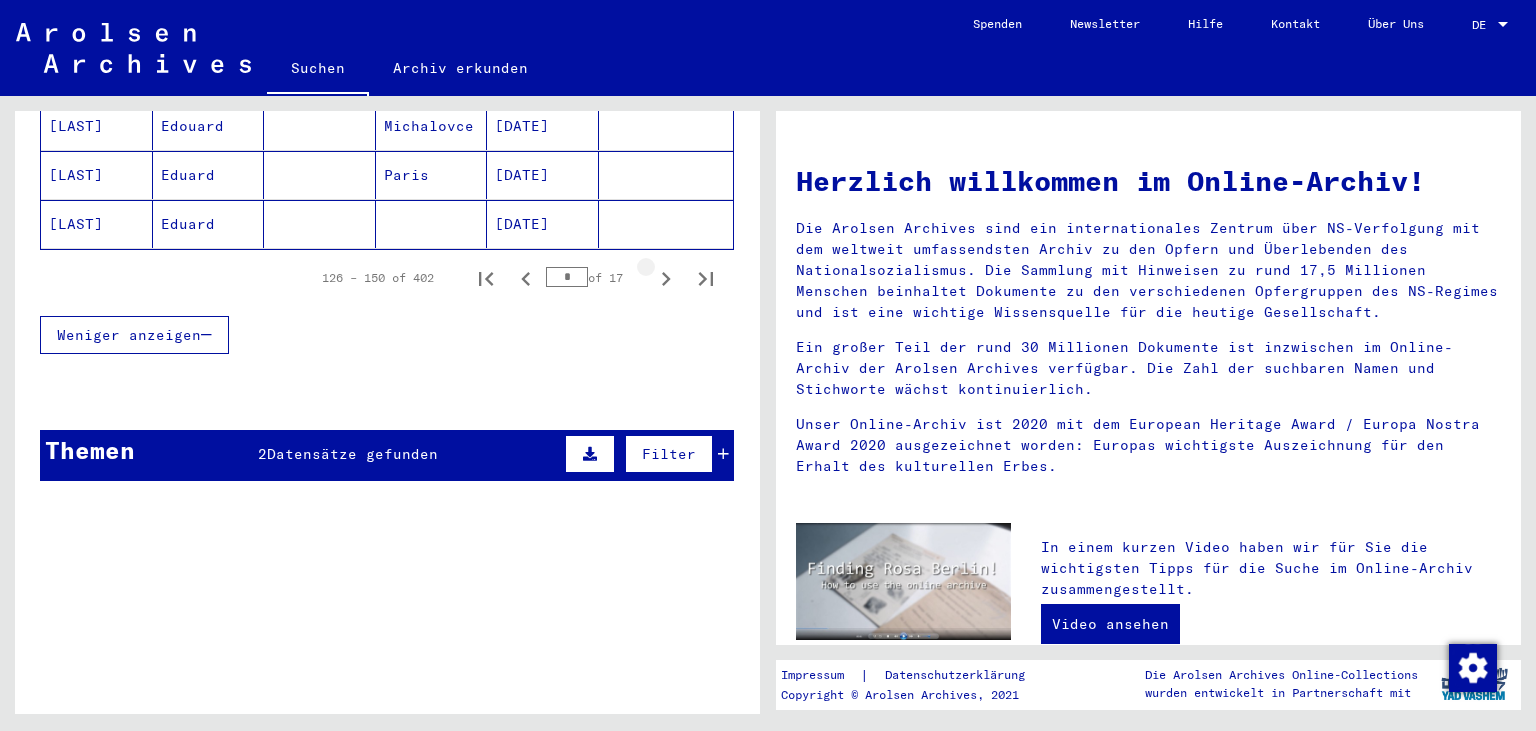 click 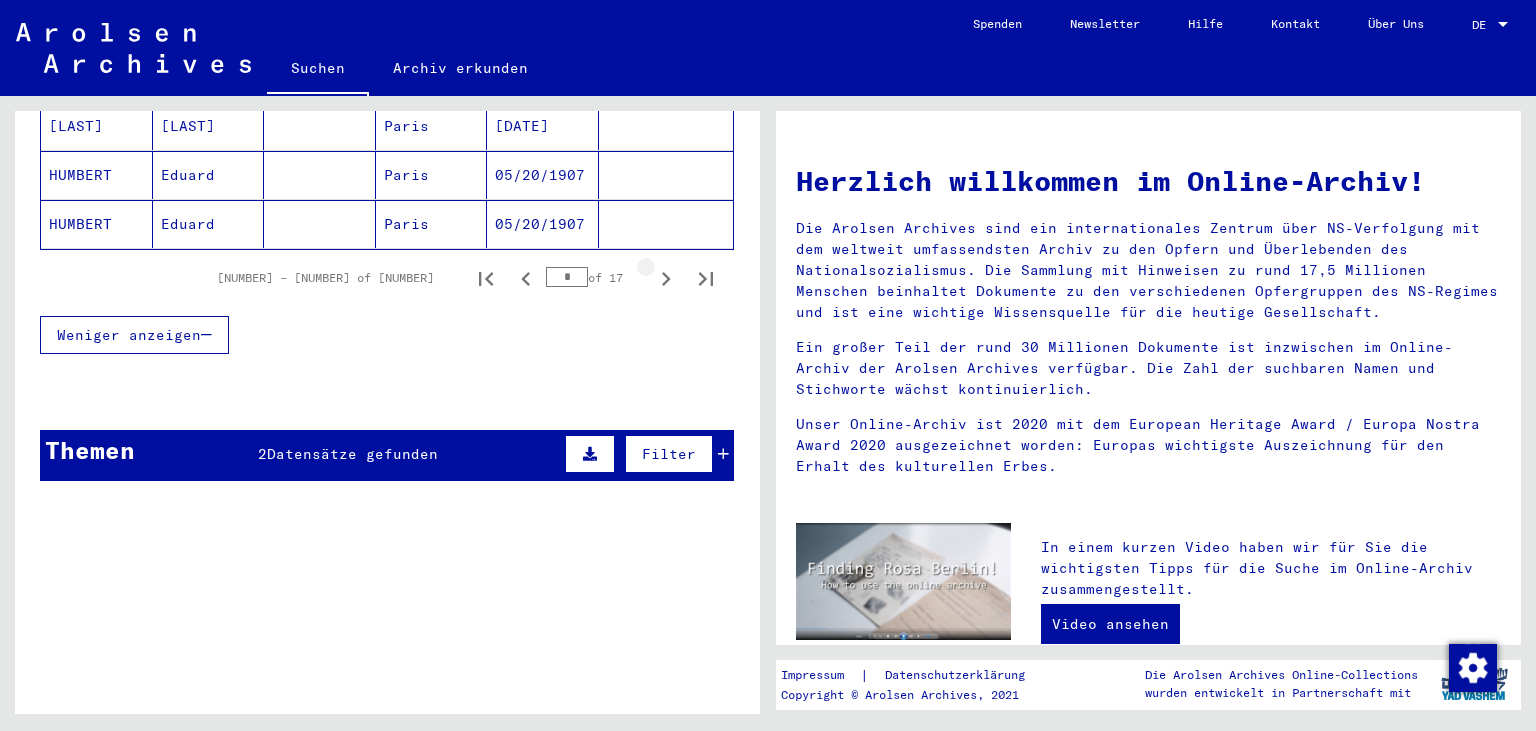 click 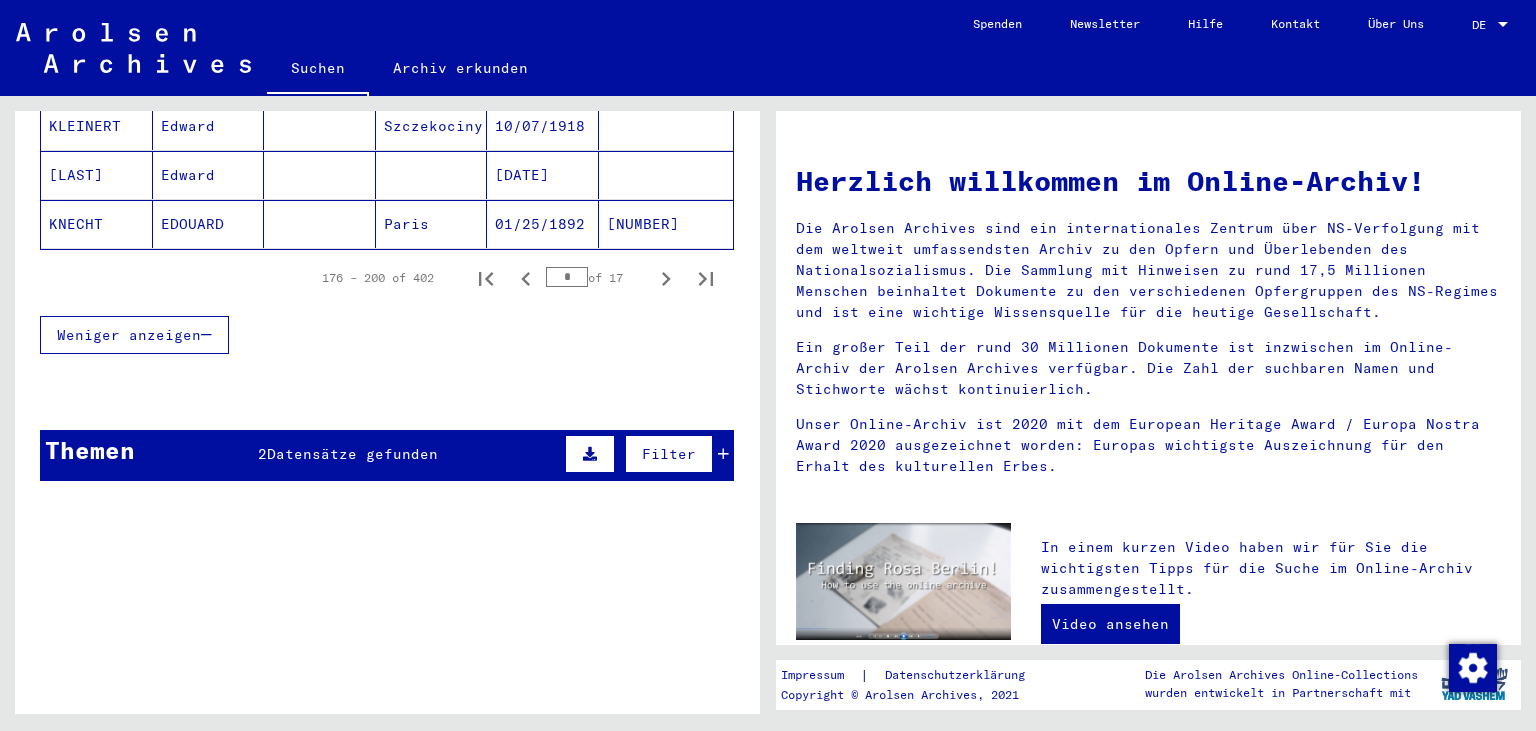 click 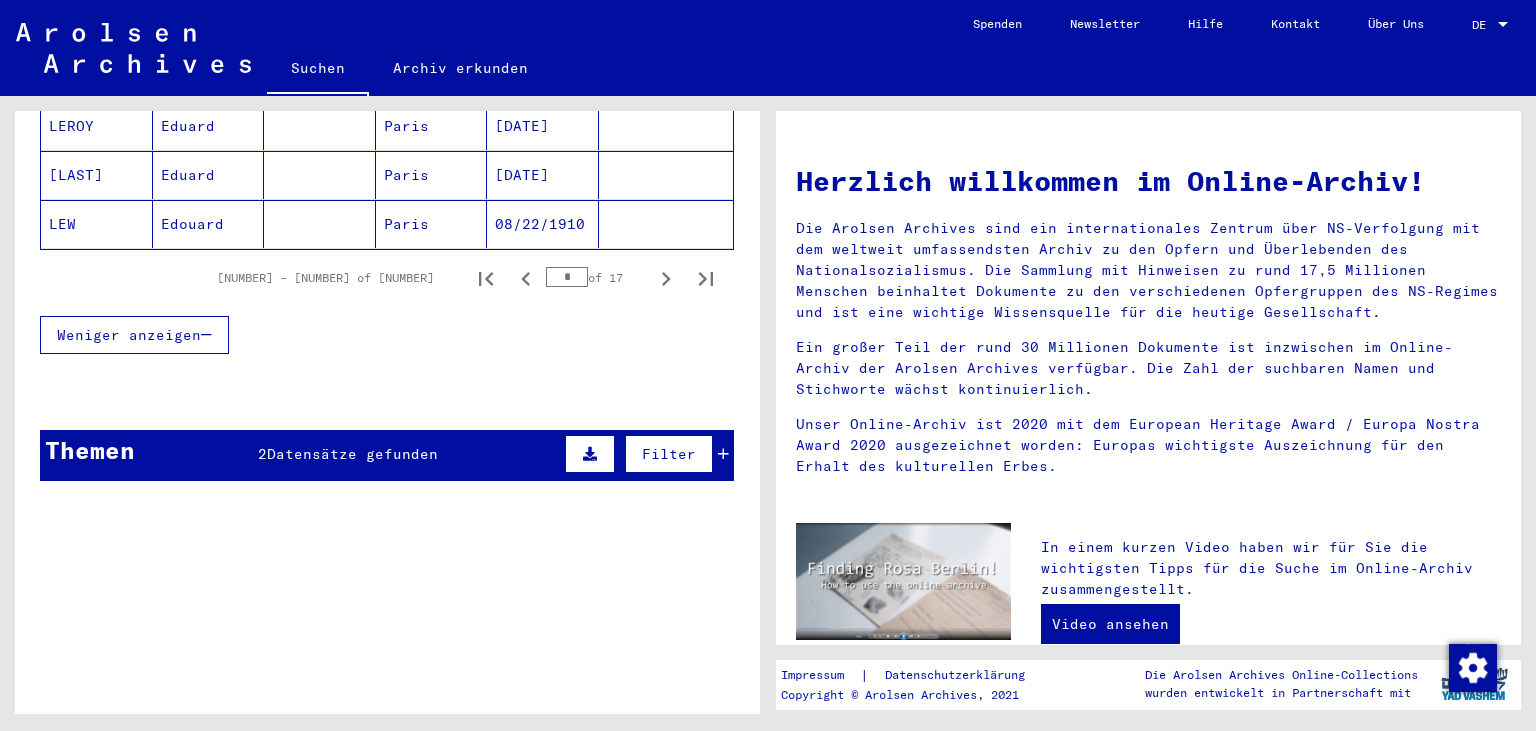 click 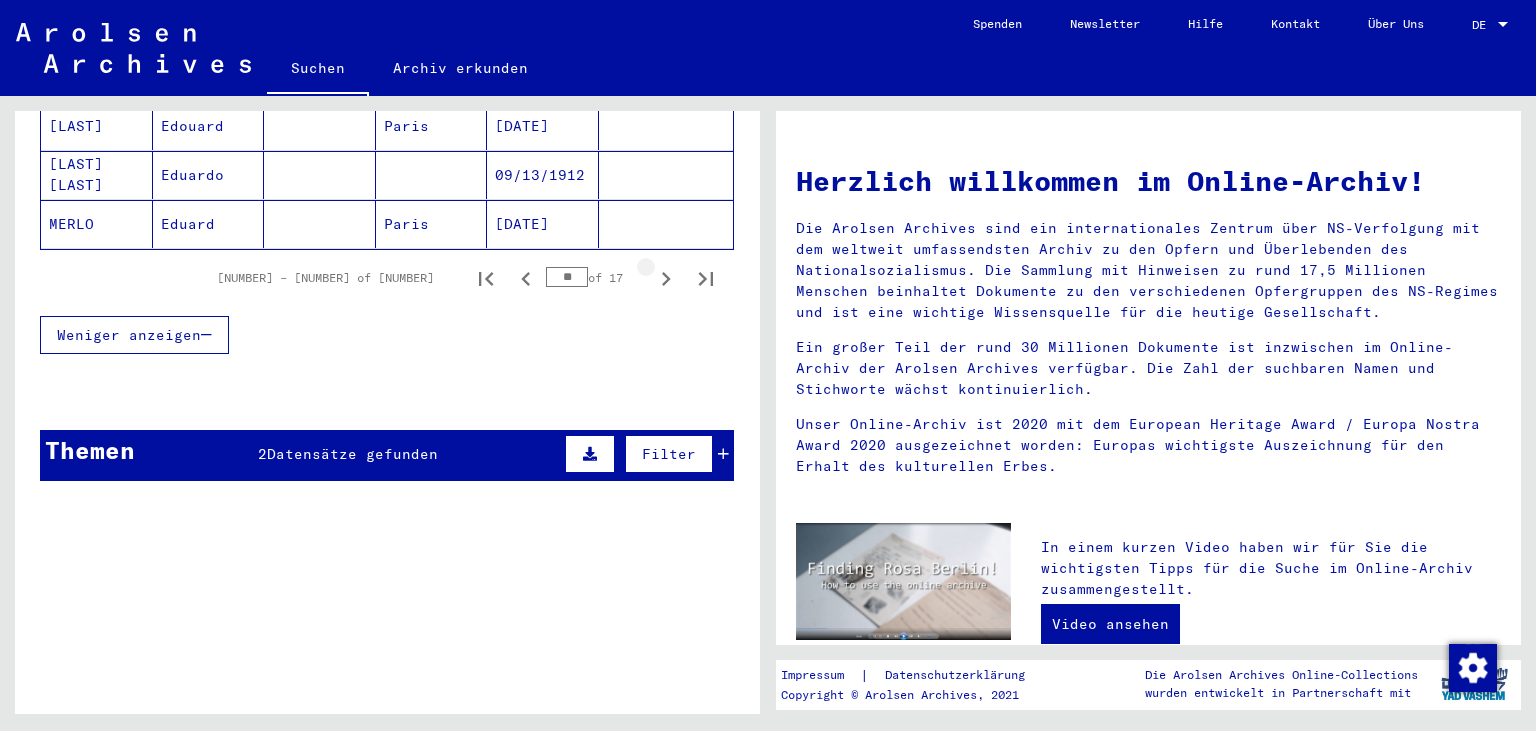 click 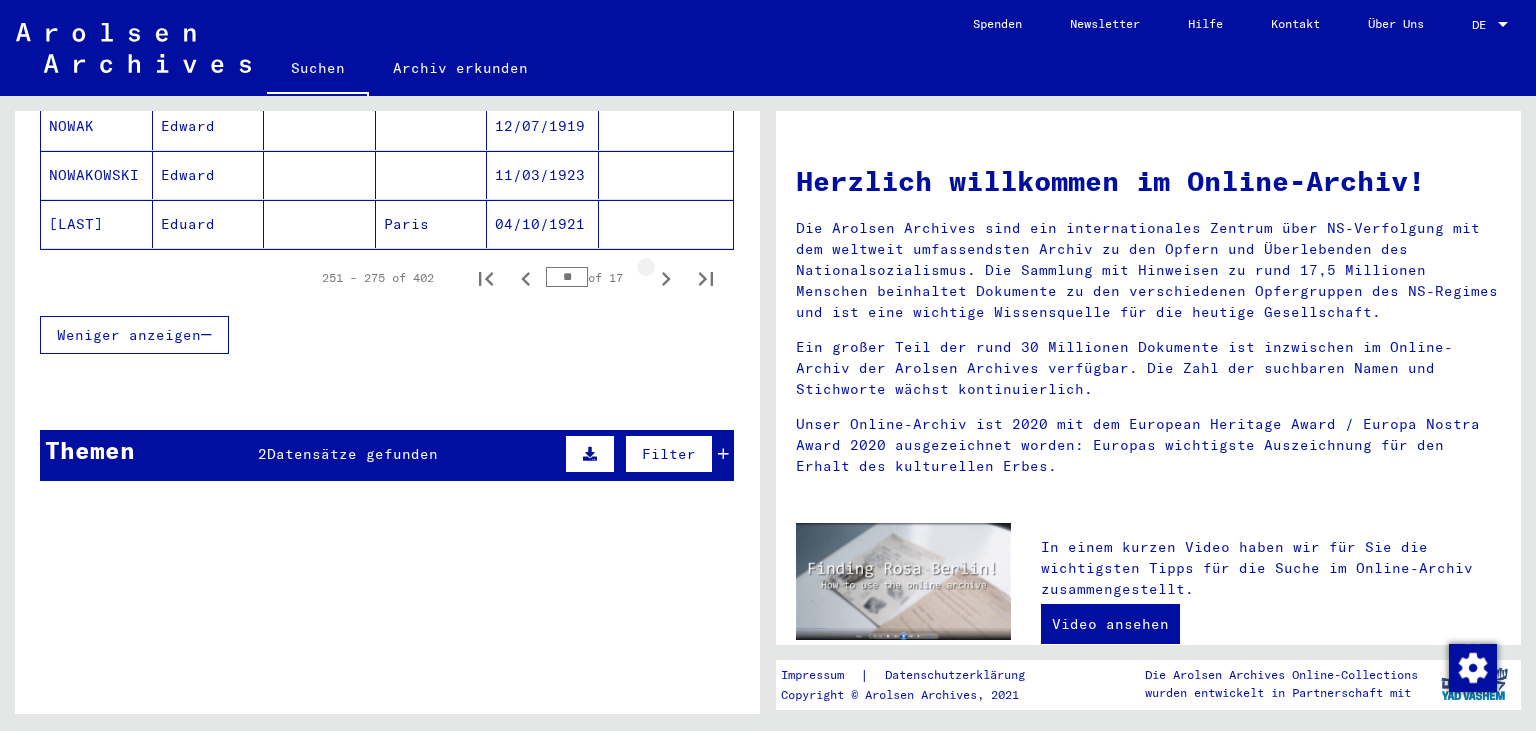 click 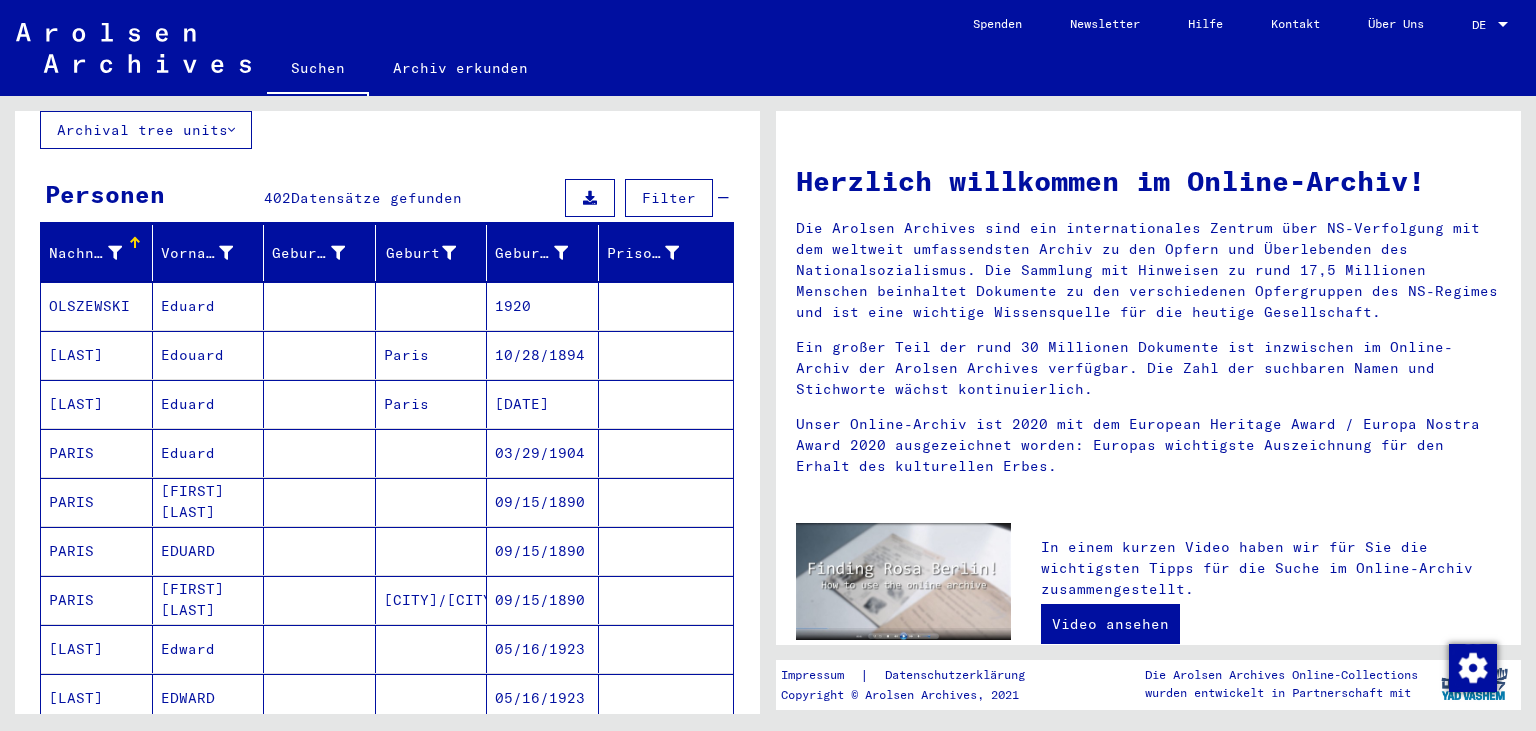 scroll, scrollTop: 0, scrollLeft: 0, axis: both 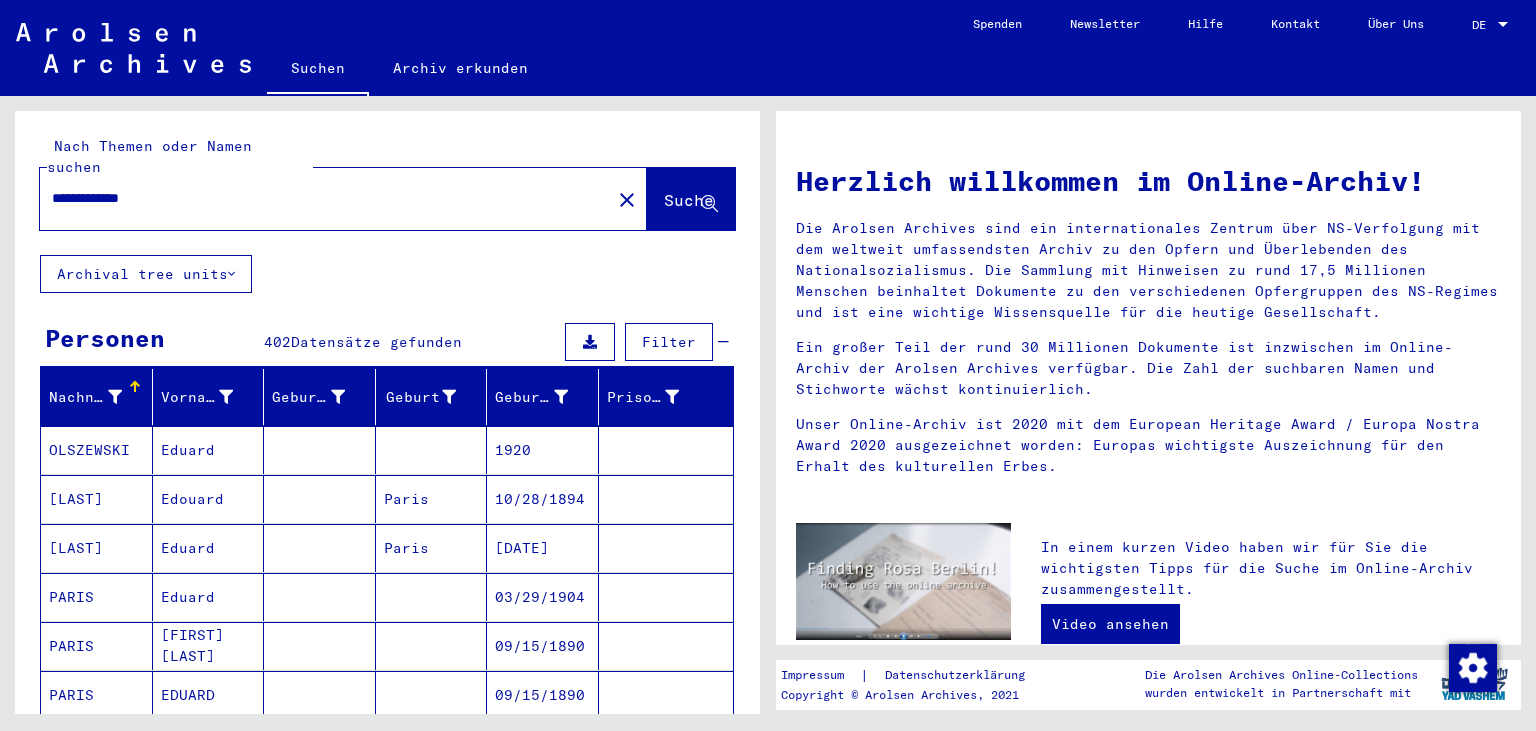 drag, startPoint x: 180, startPoint y: 175, endPoint x: 115, endPoint y: 186, distance: 65.9242 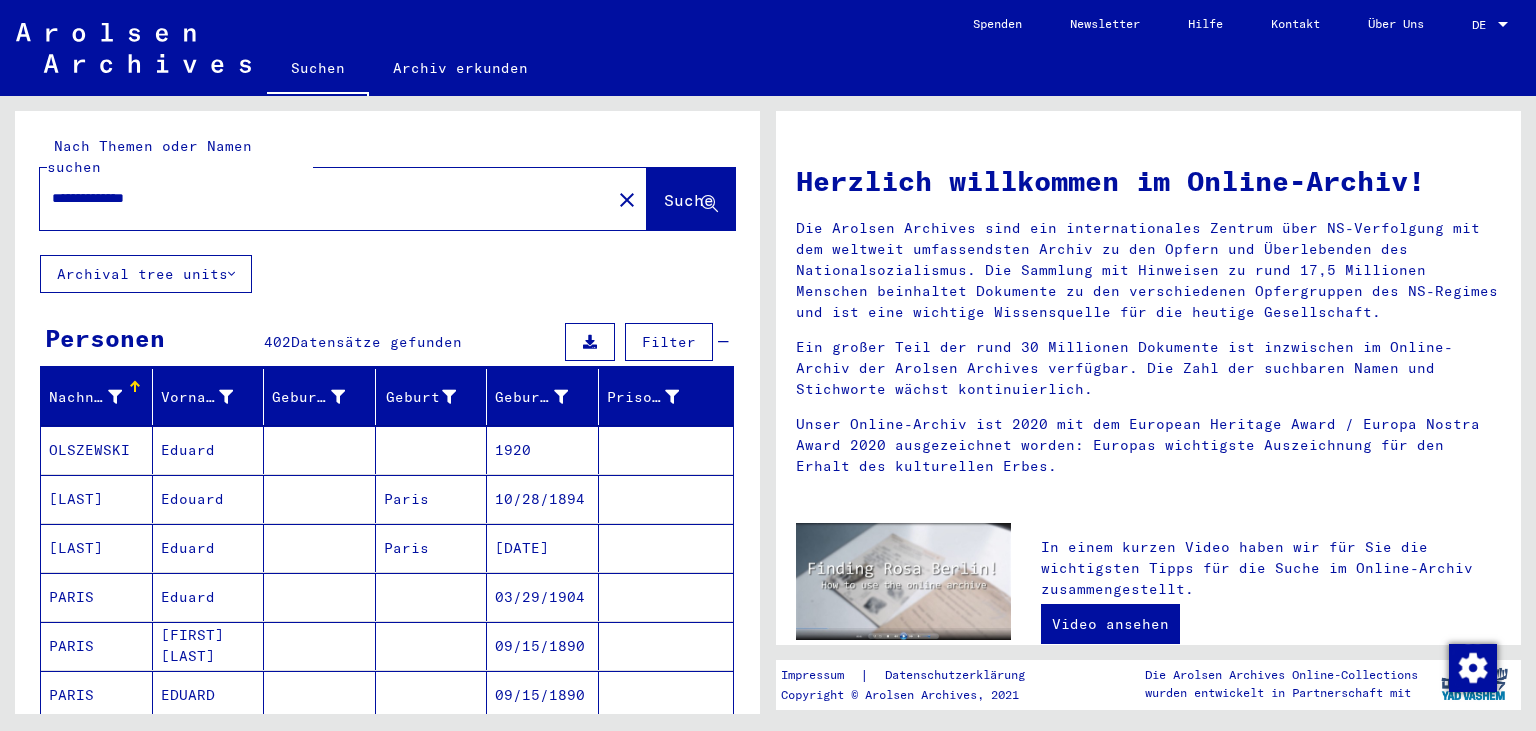 type on "**********" 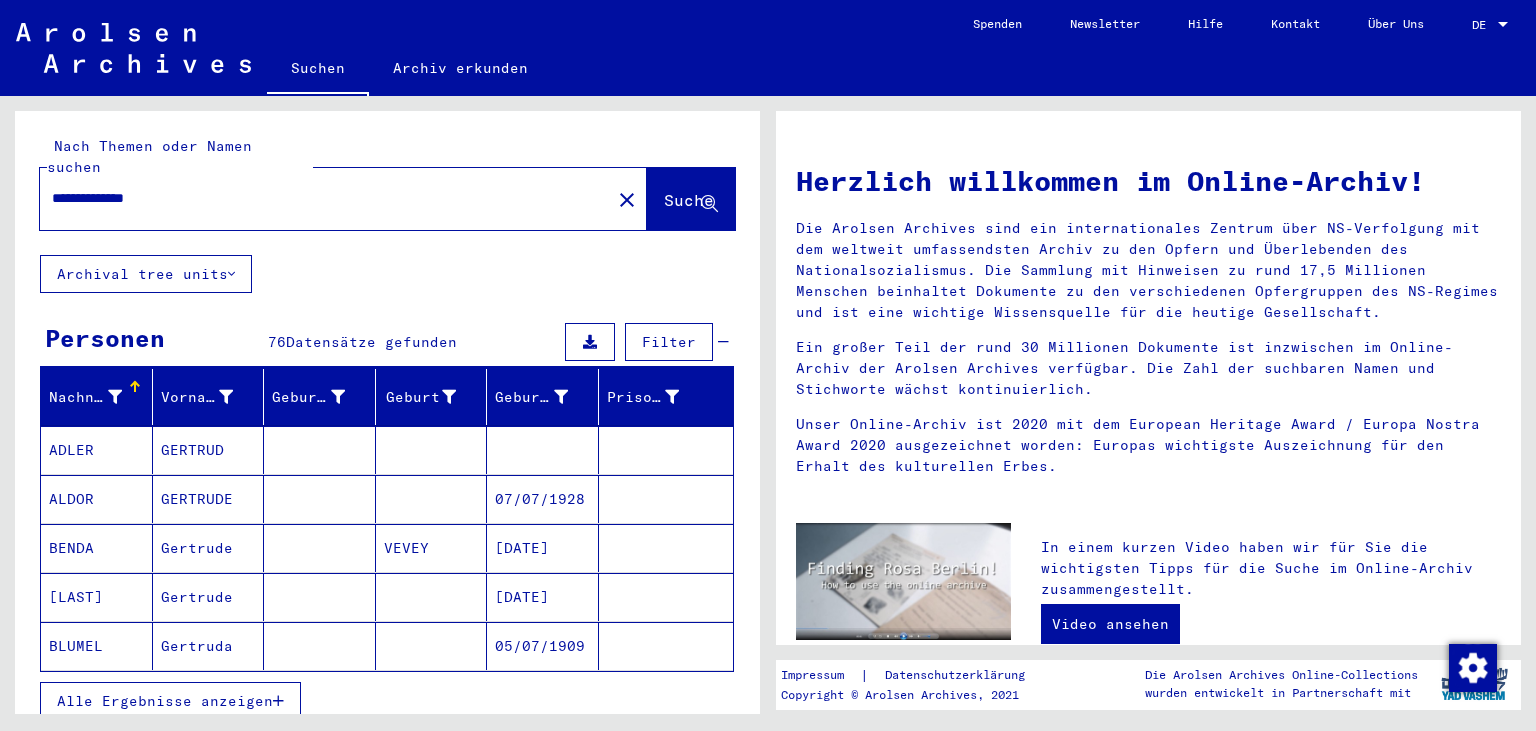 click at bounding box center (278, 701) 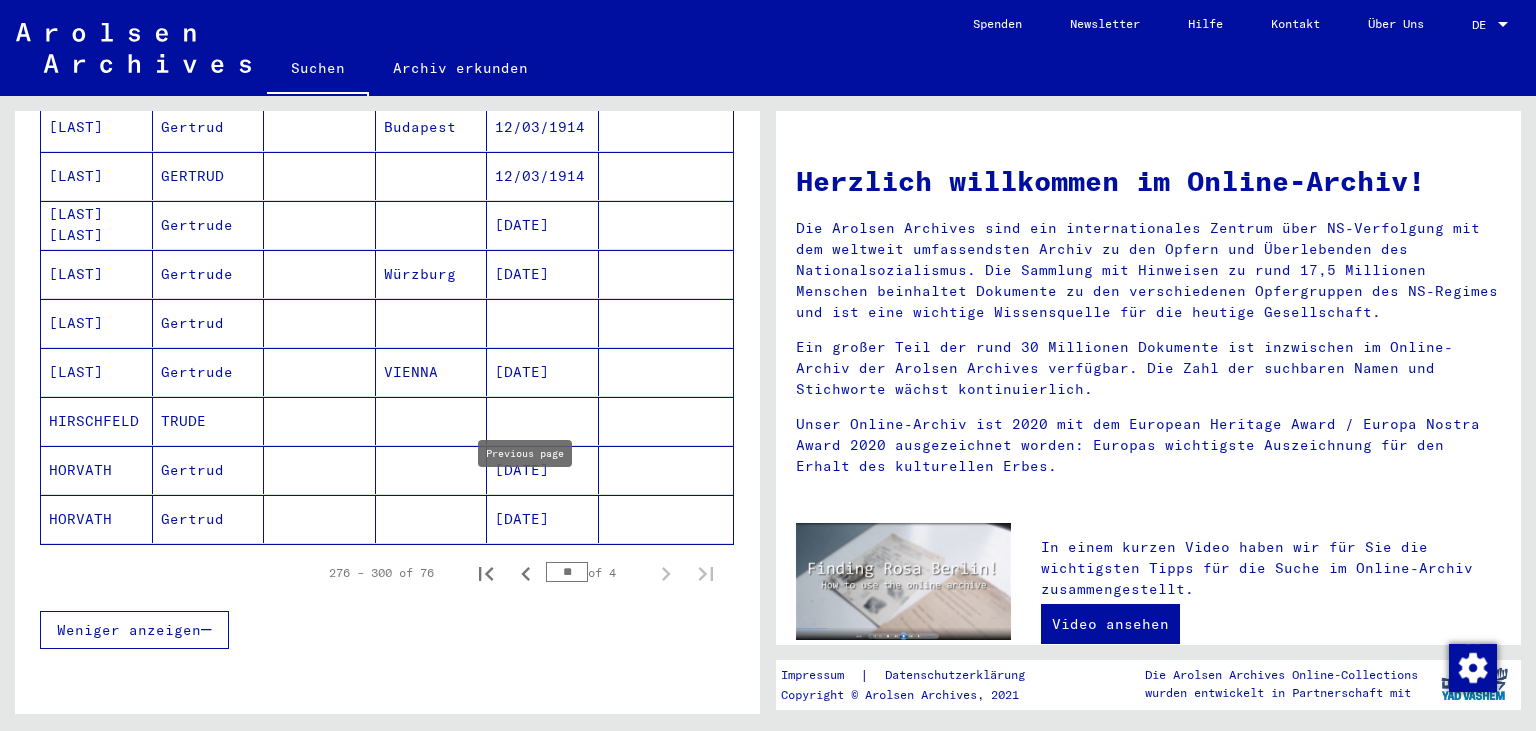 scroll, scrollTop: 1160, scrollLeft: 0, axis: vertical 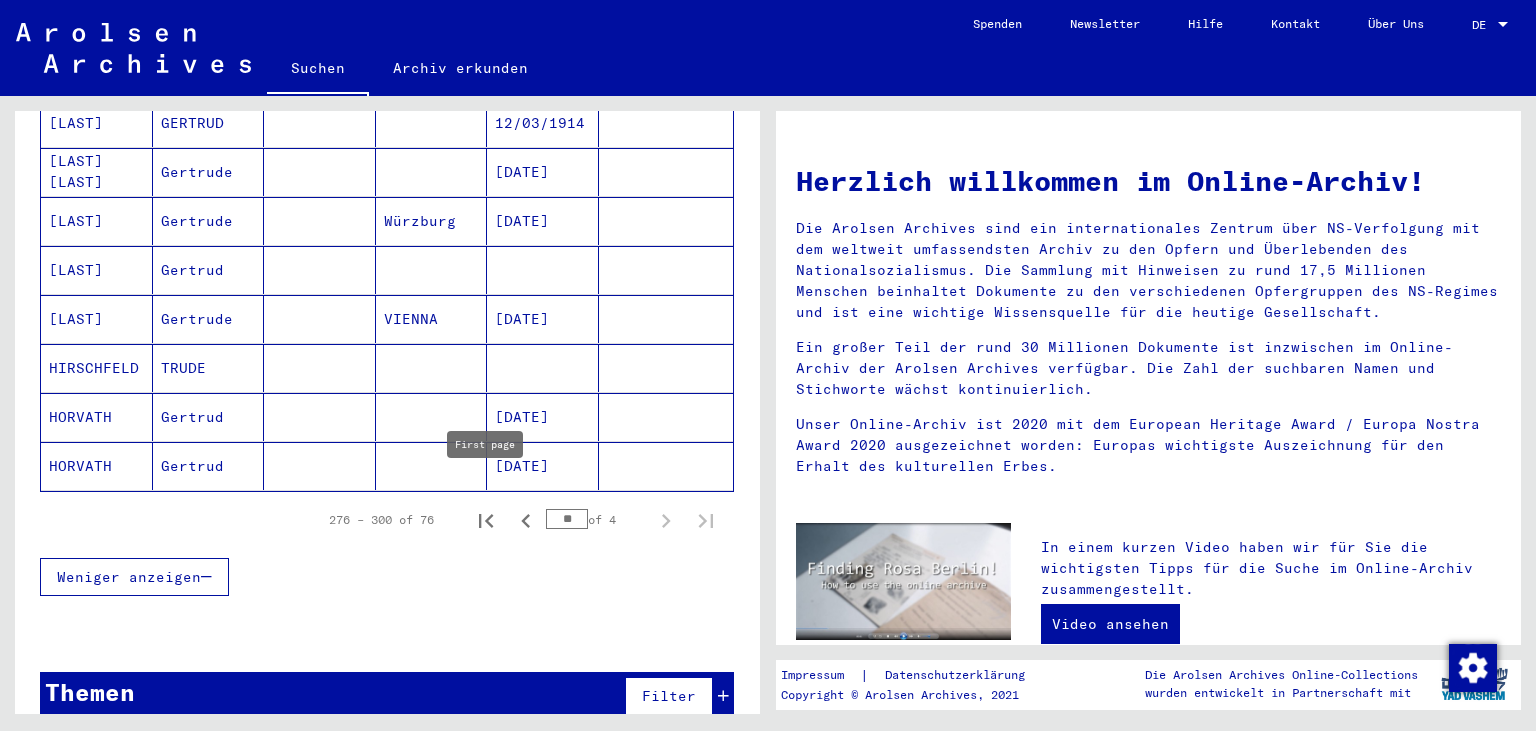 click 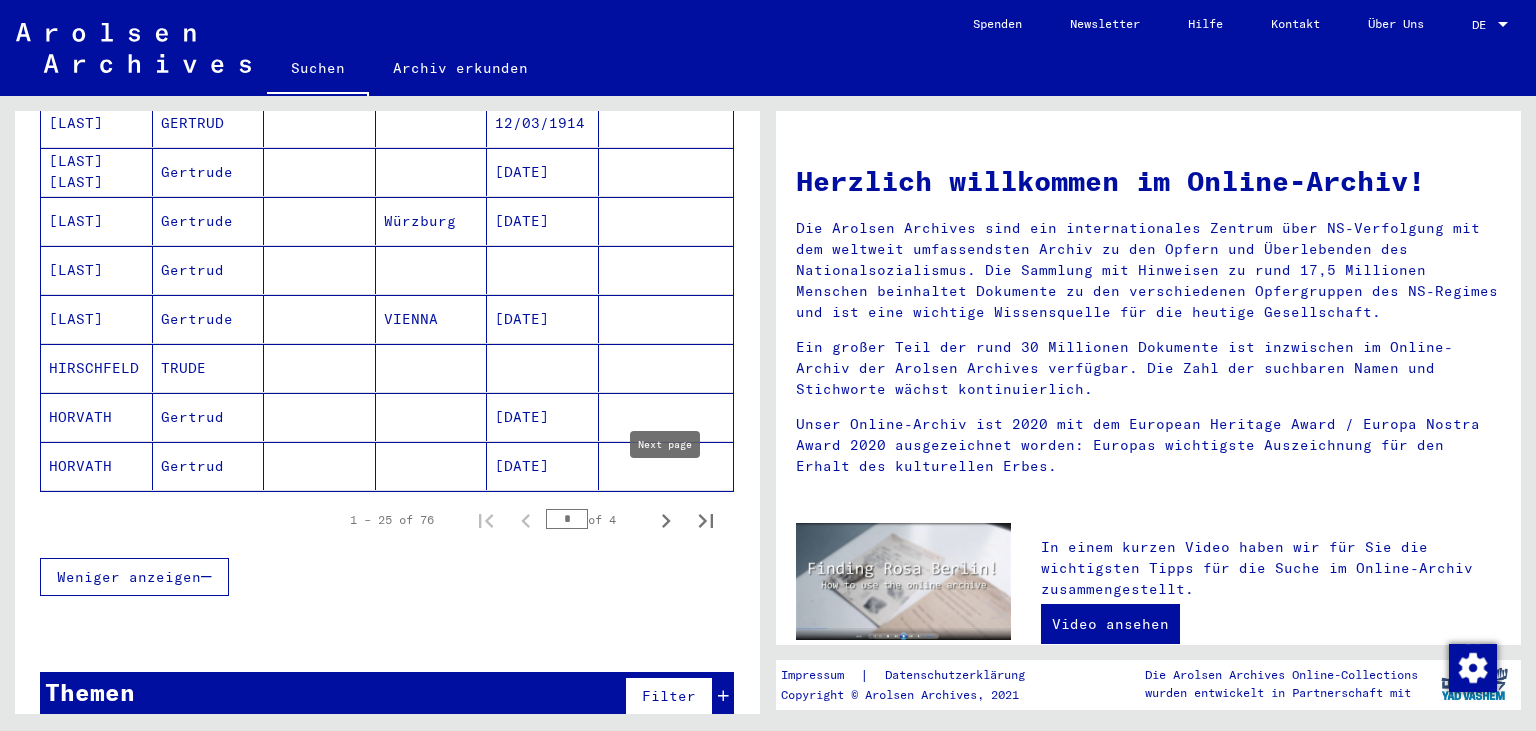click 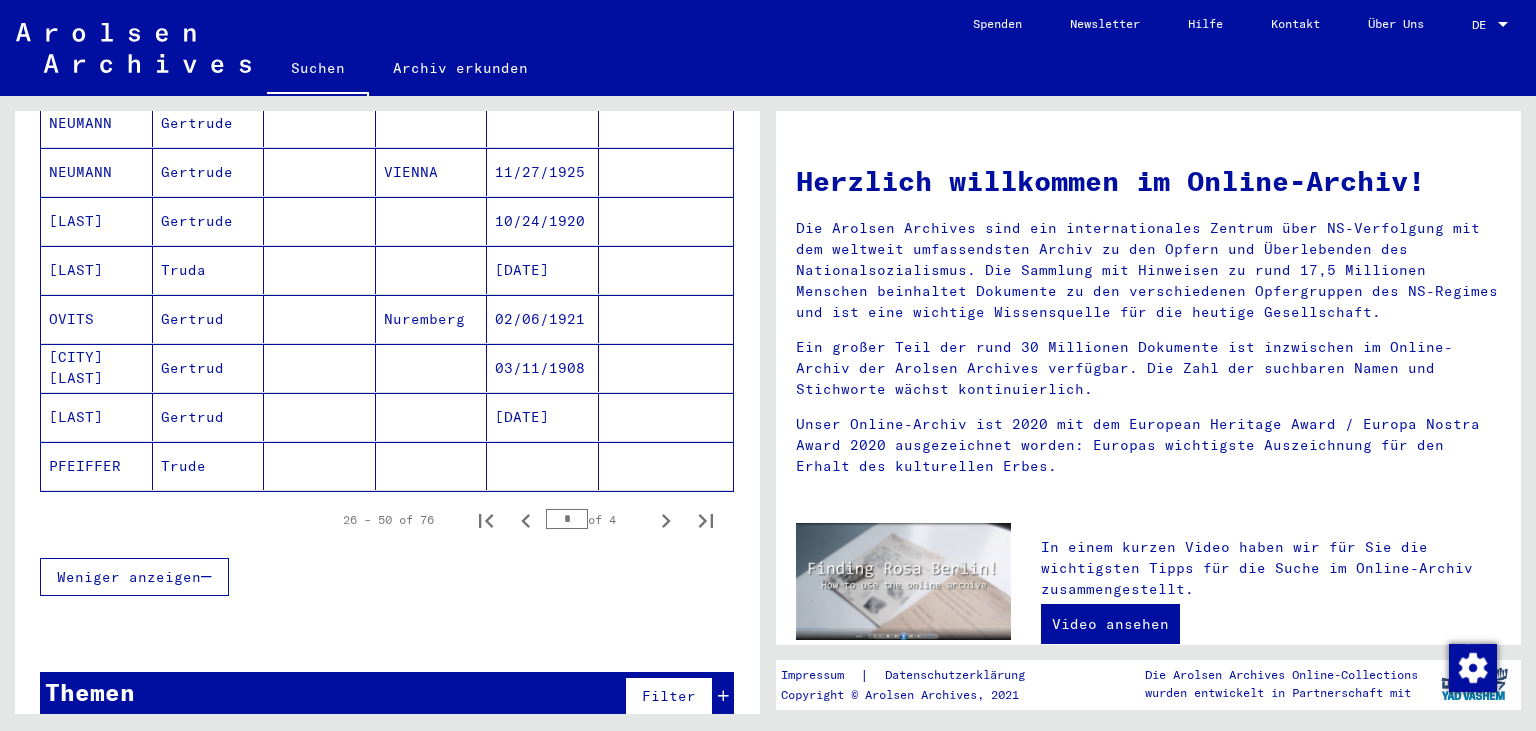 click on "[CITY] [LAST]" at bounding box center [97, 417] 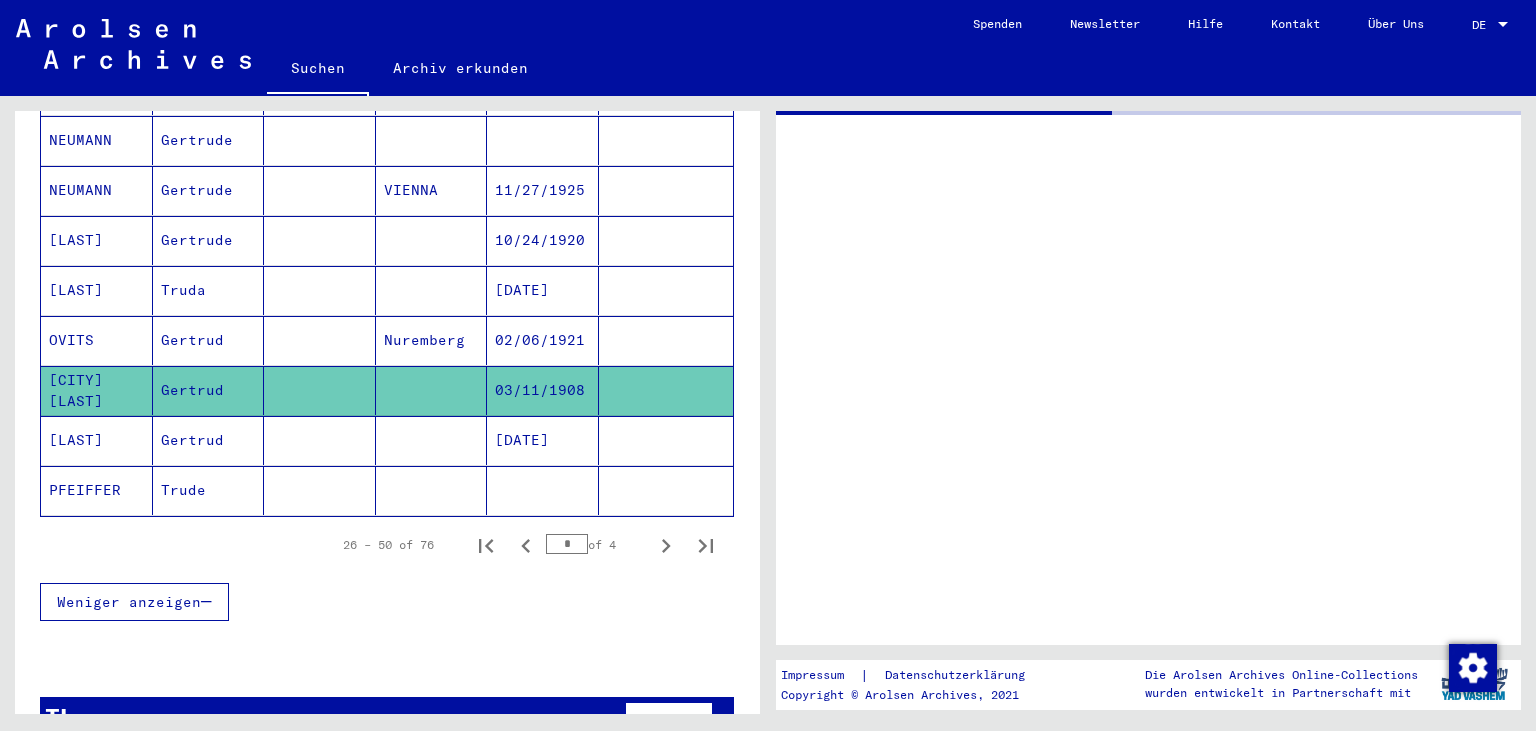 scroll, scrollTop: 1174, scrollLeft: 0, axis: vertical 